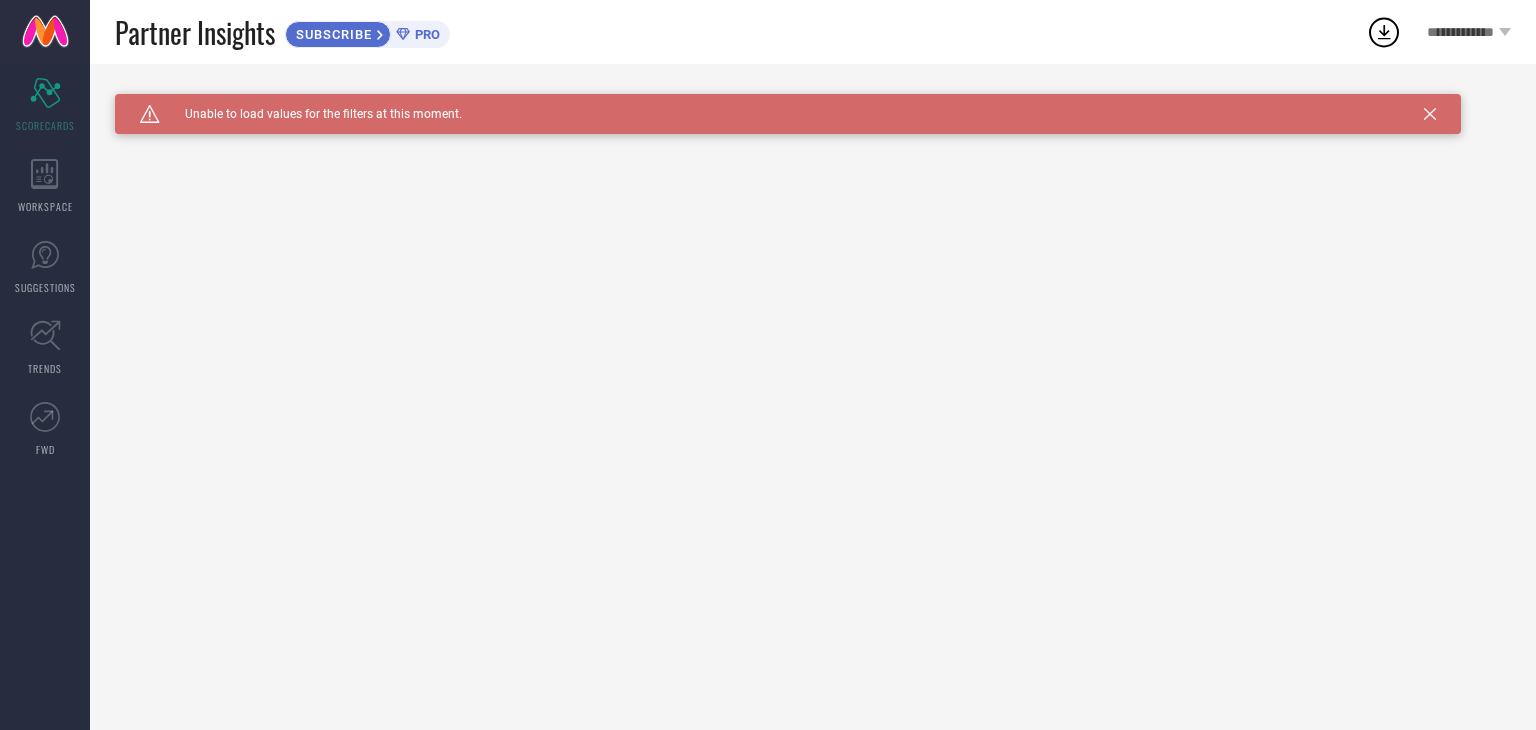 scroll, scrollTop: 0, scrollLeft: 0, axis: both 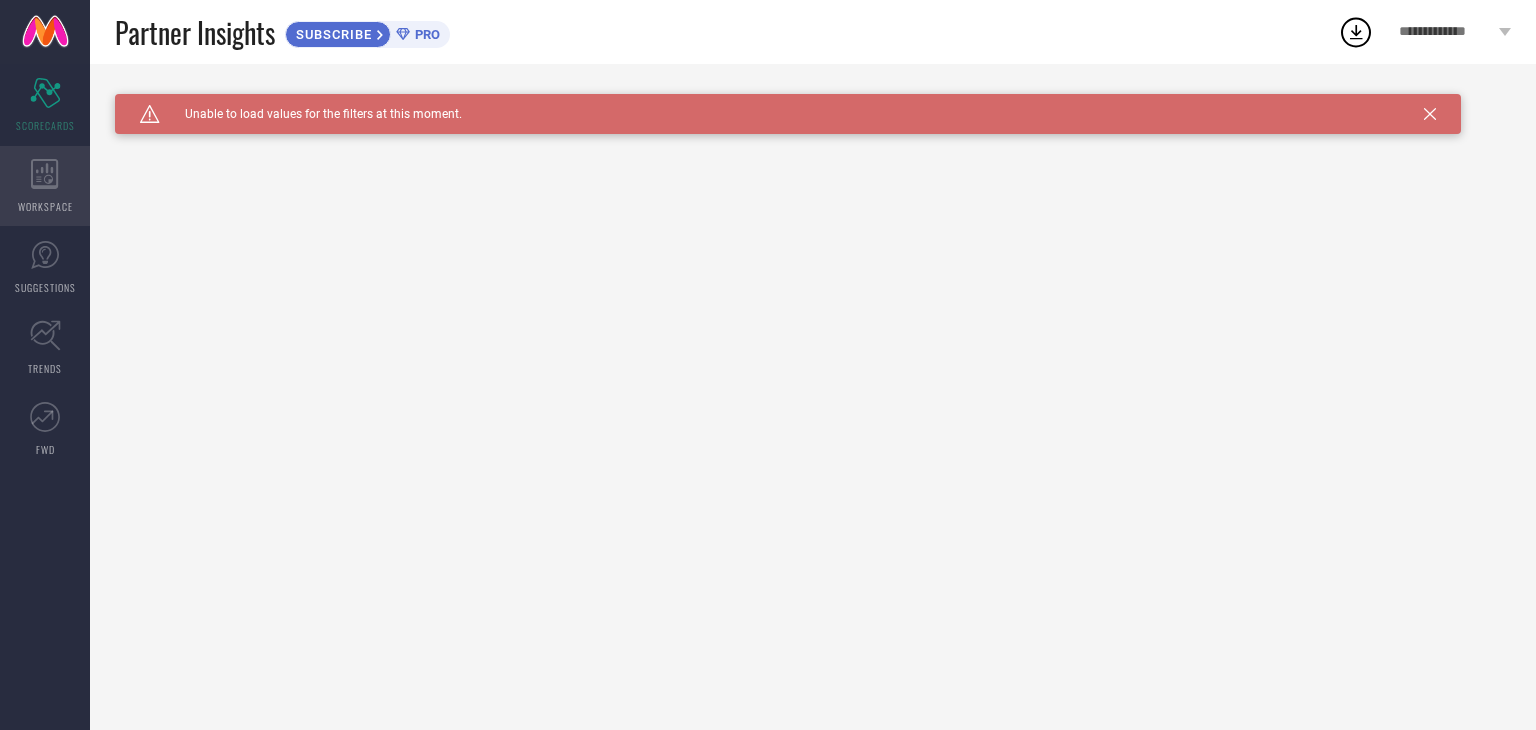 click on "WORKSPACE" at bounding box center (45, 186) 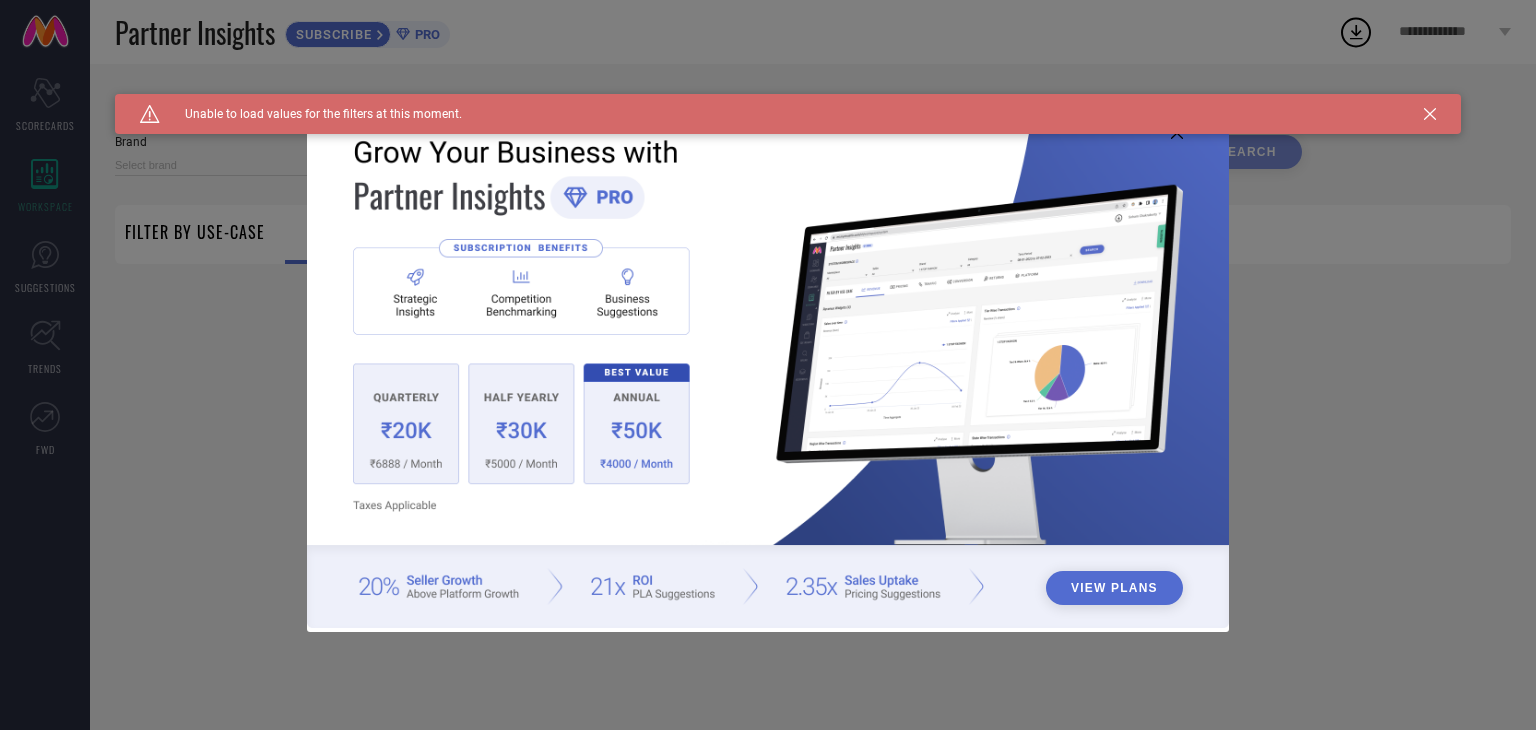 type on "1 STOP FASHION" 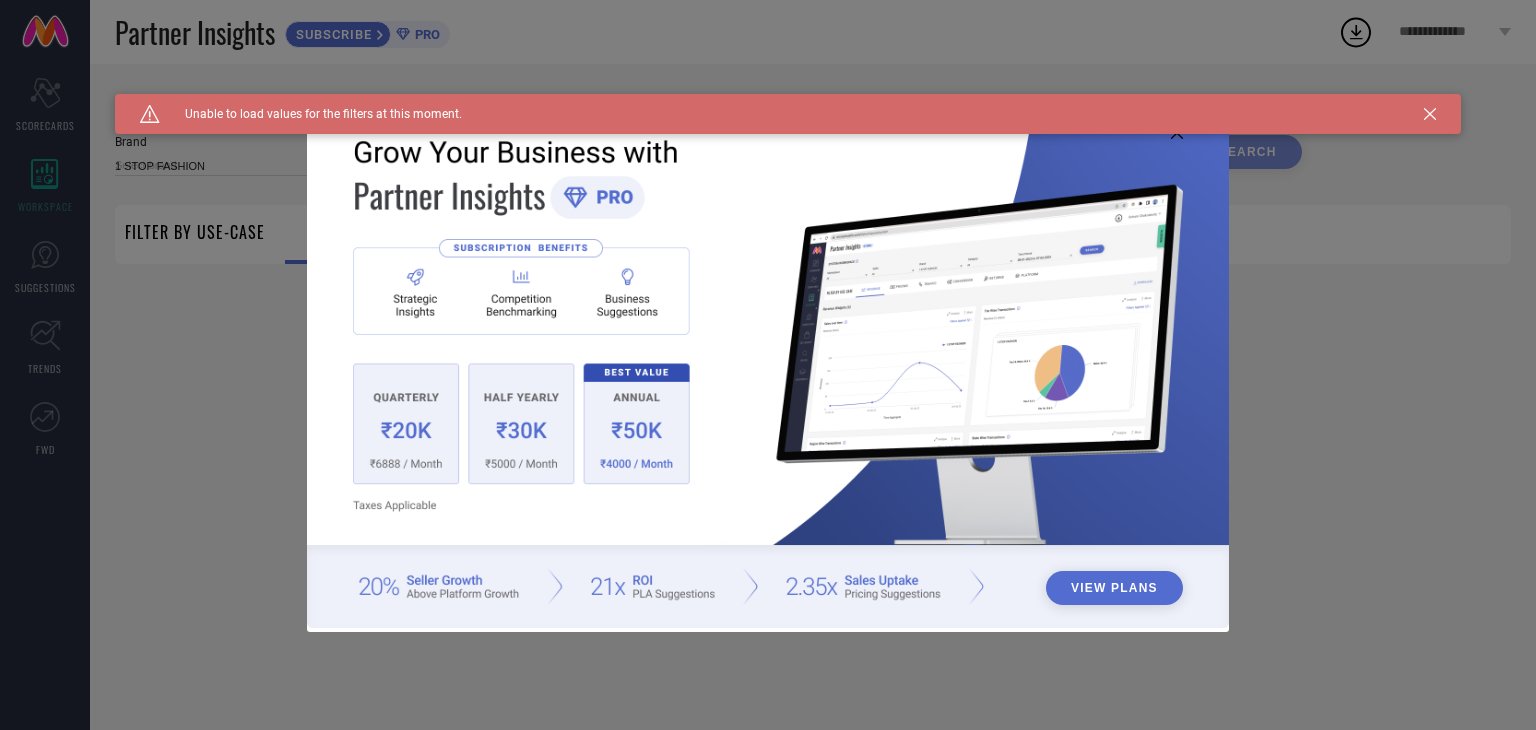 type on "All" 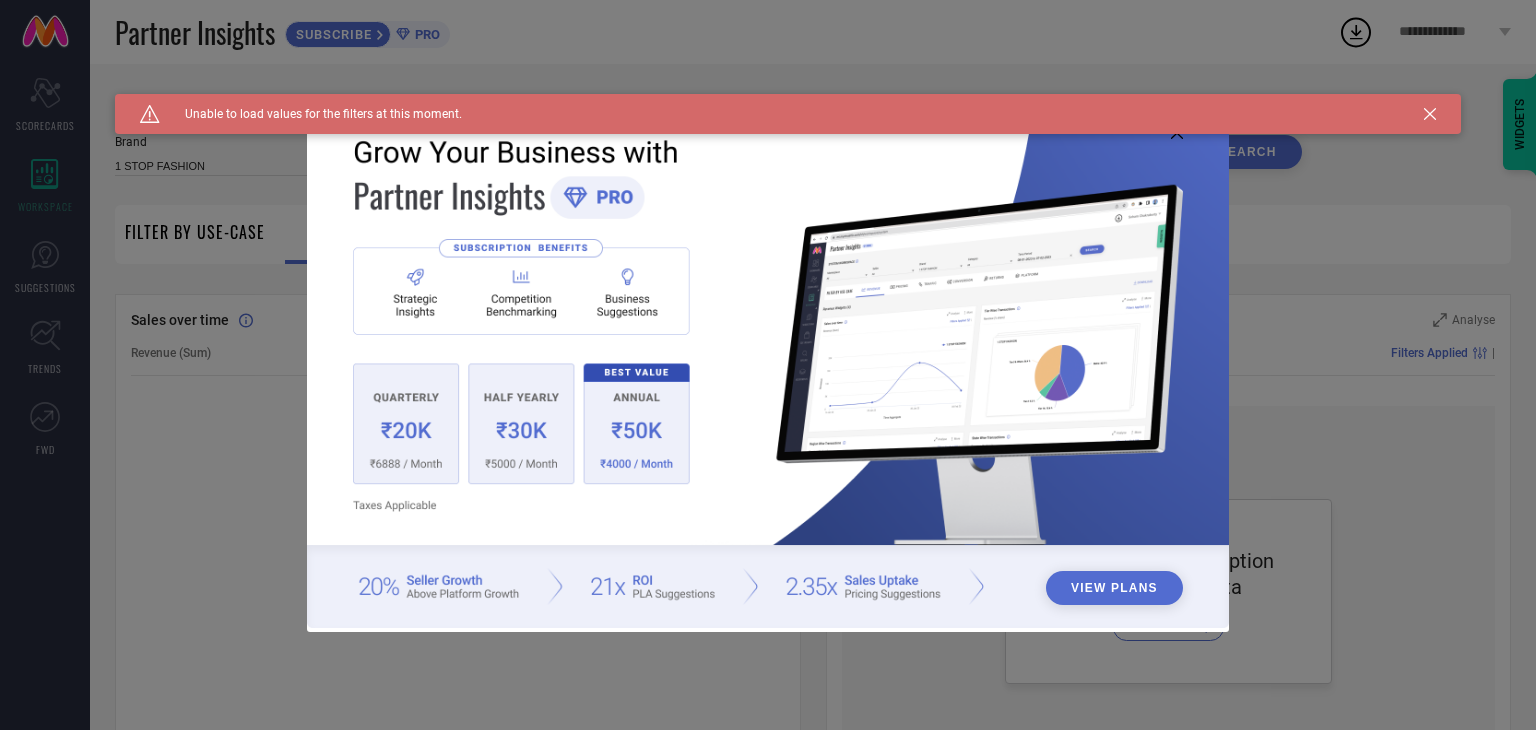 click on "Caution Created with Sketch. Unable to load values for the filters at this moment." at bounding box center (788, 114) 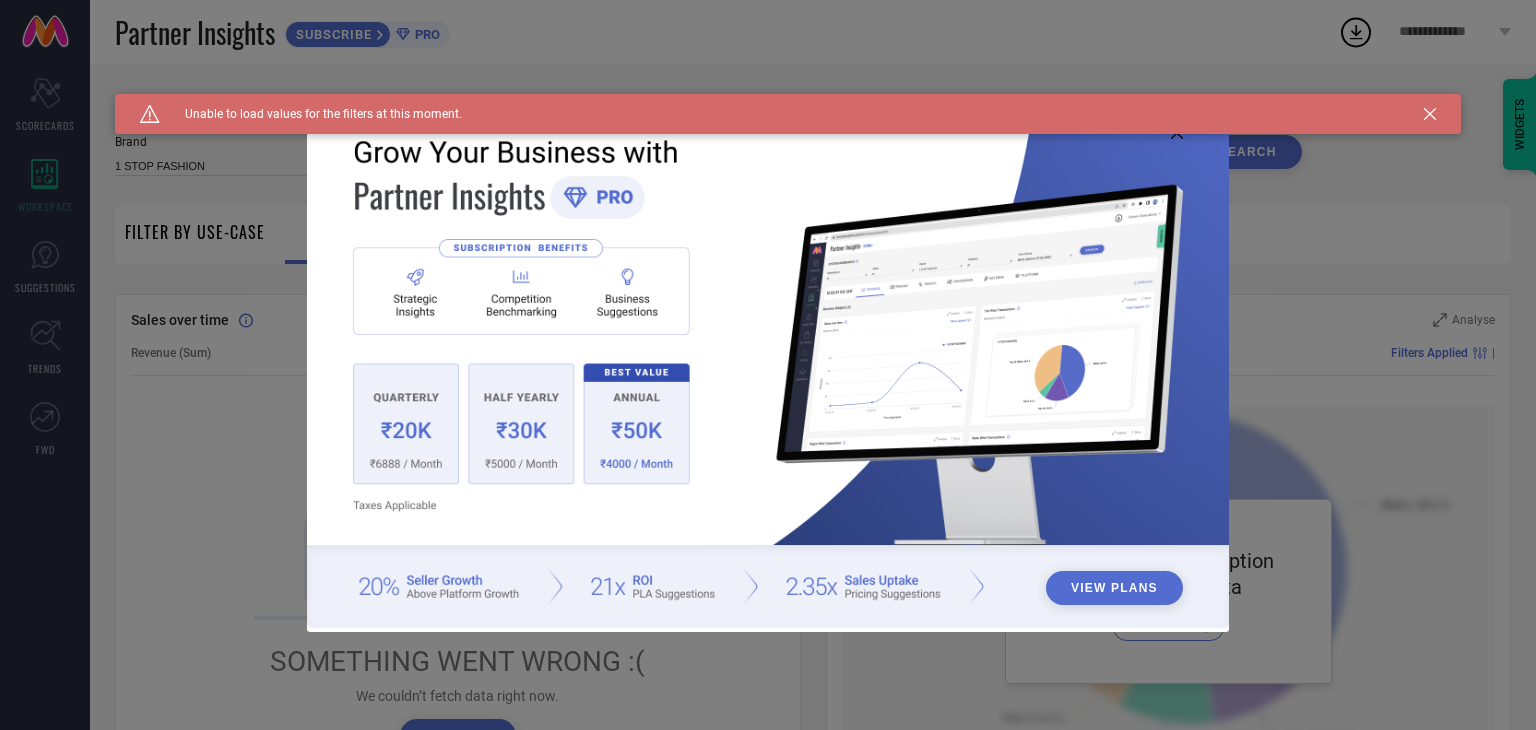 click on "Caution Created with Sketch. Unable to load values for the filters at this moment." at bounding box center [788, 114] 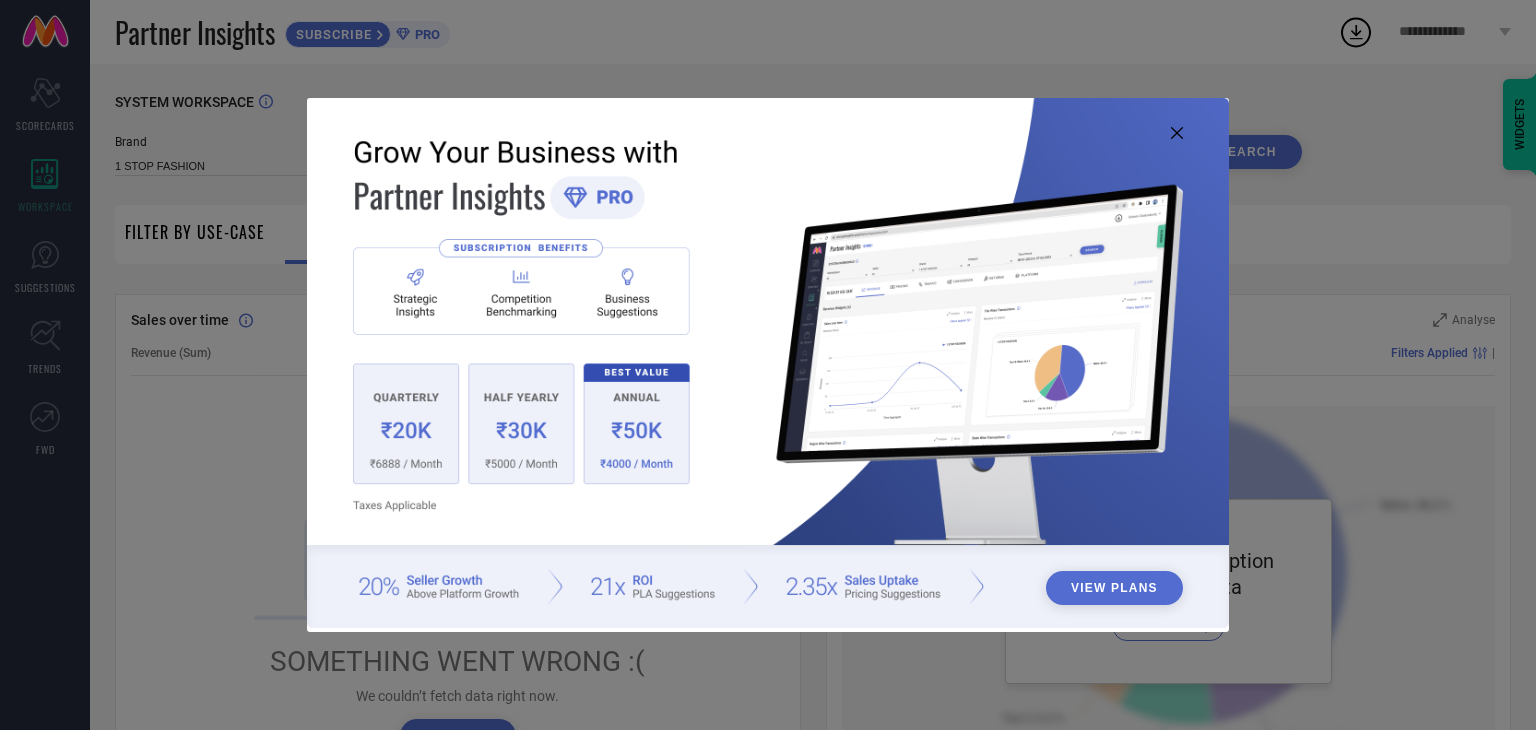 click at bounding box center (768, 363) 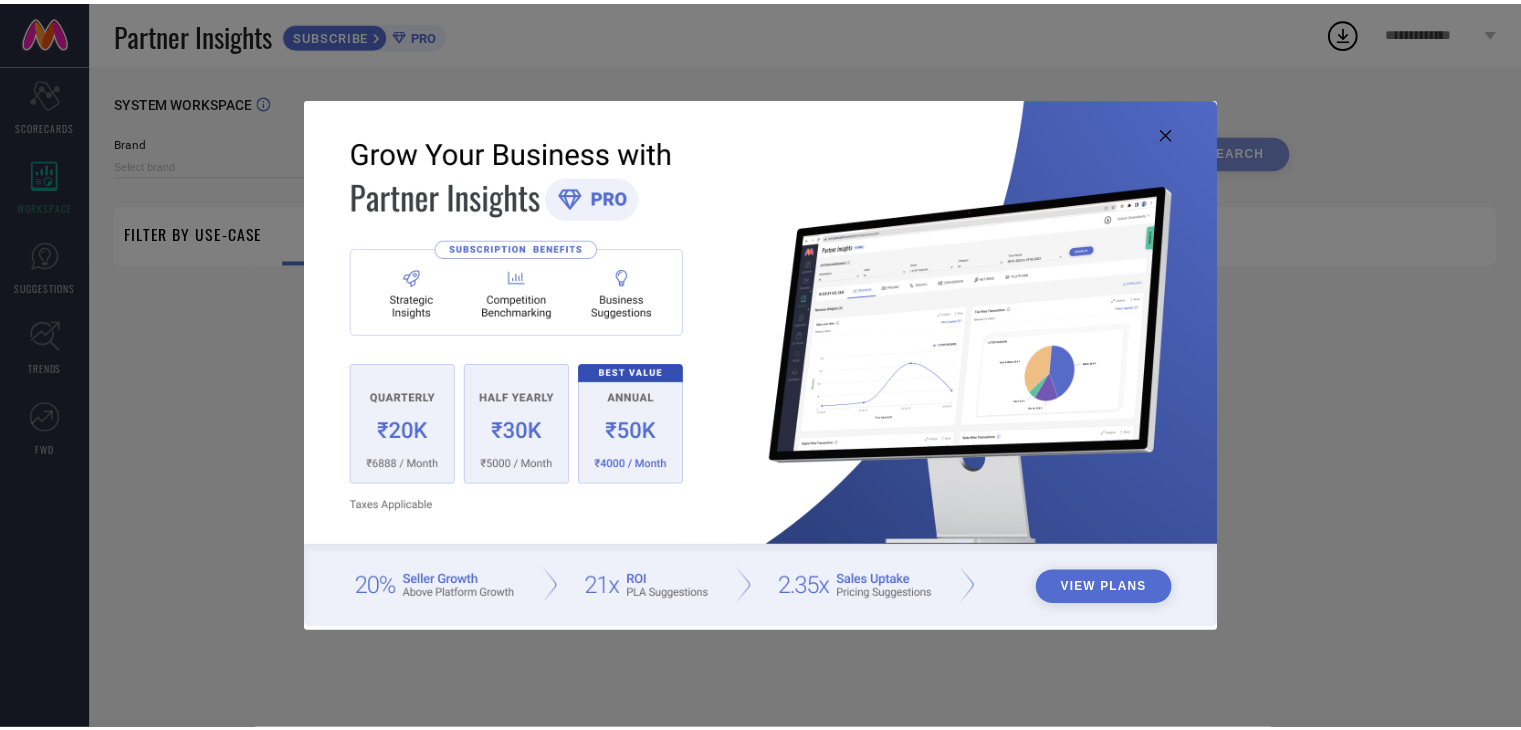 scroll, scrollTop: 0, scrollLeft: 0, axis: both 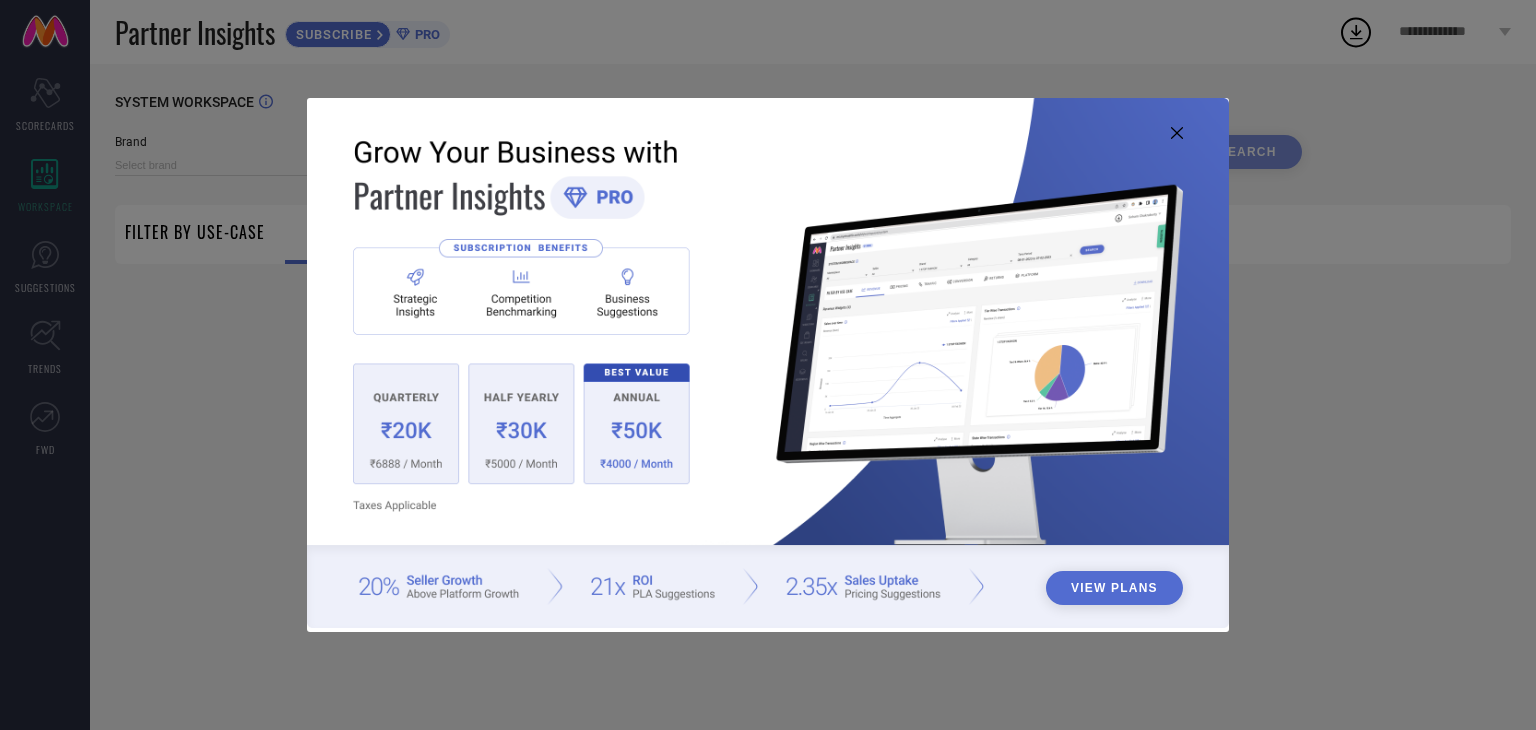 type on "1 STOP FASHION" 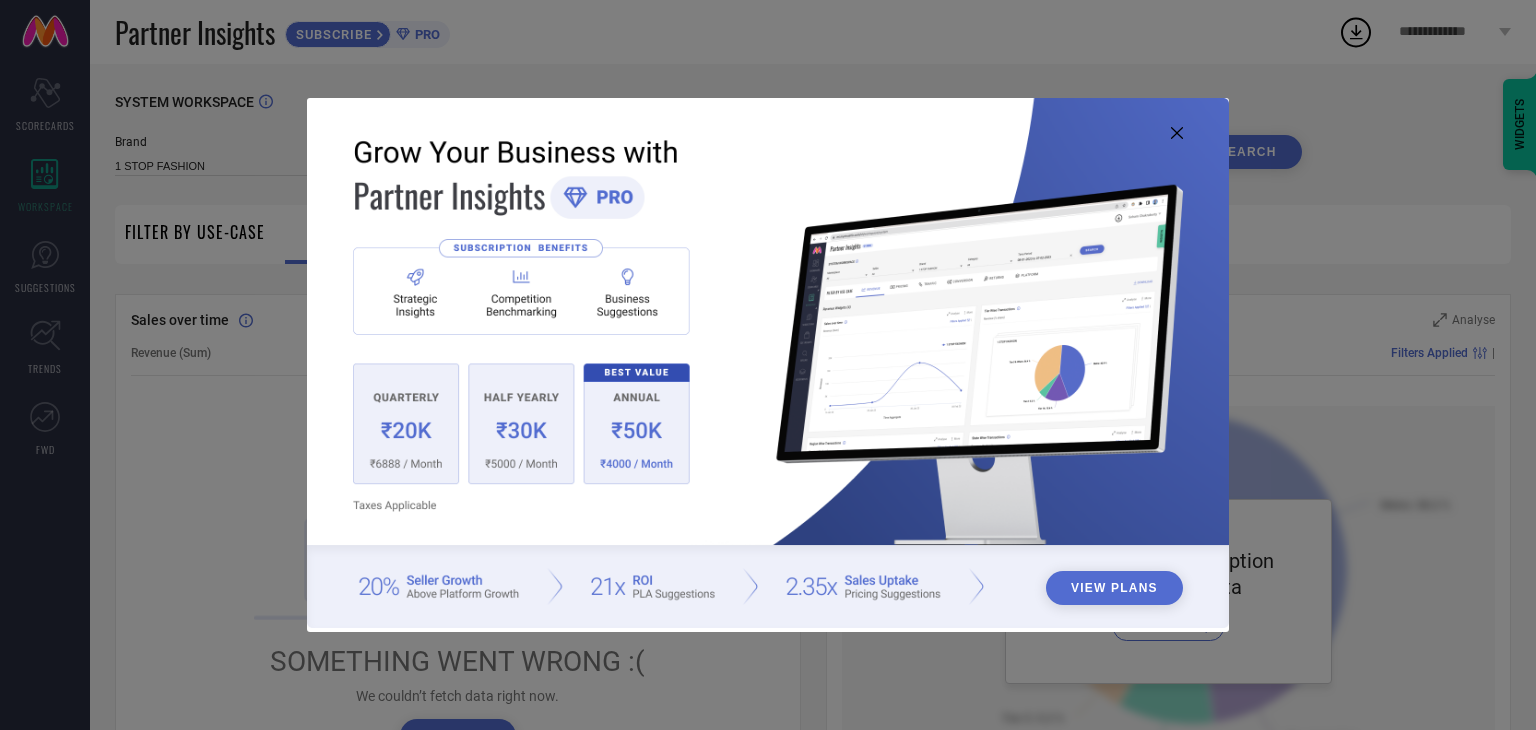 click 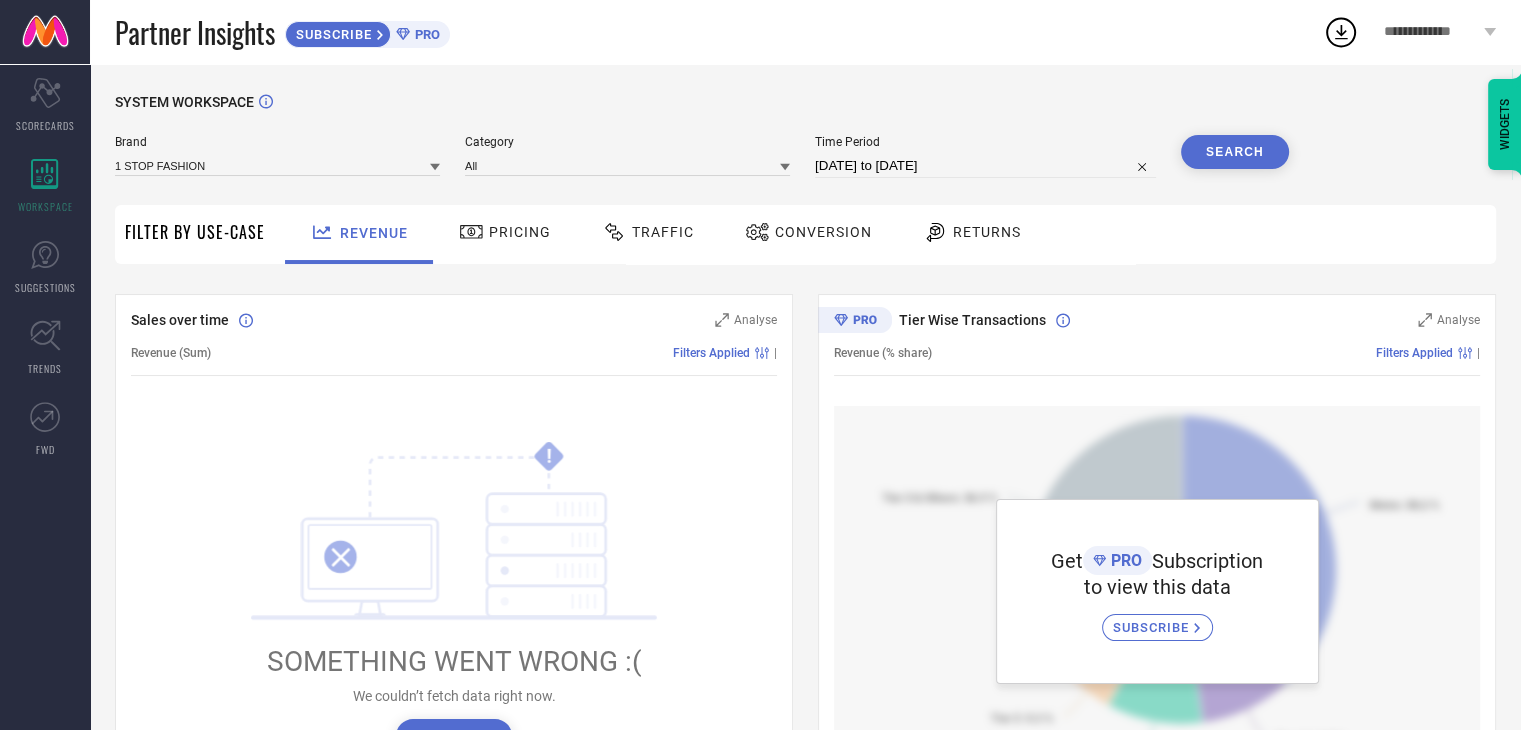 click on "Pricing" at bounding box center [520, 232] 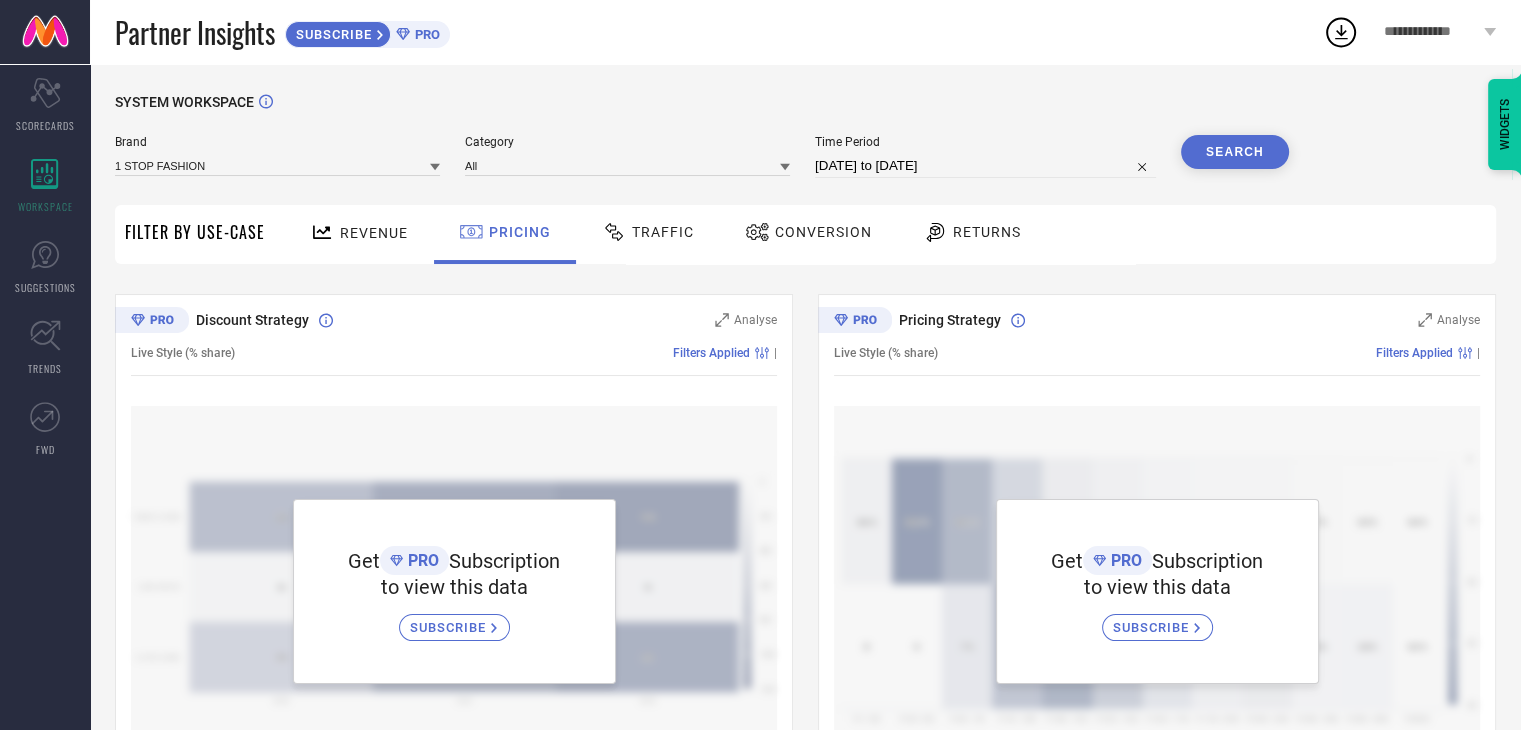 click on "Traffic" at bounding box center (663, 232) 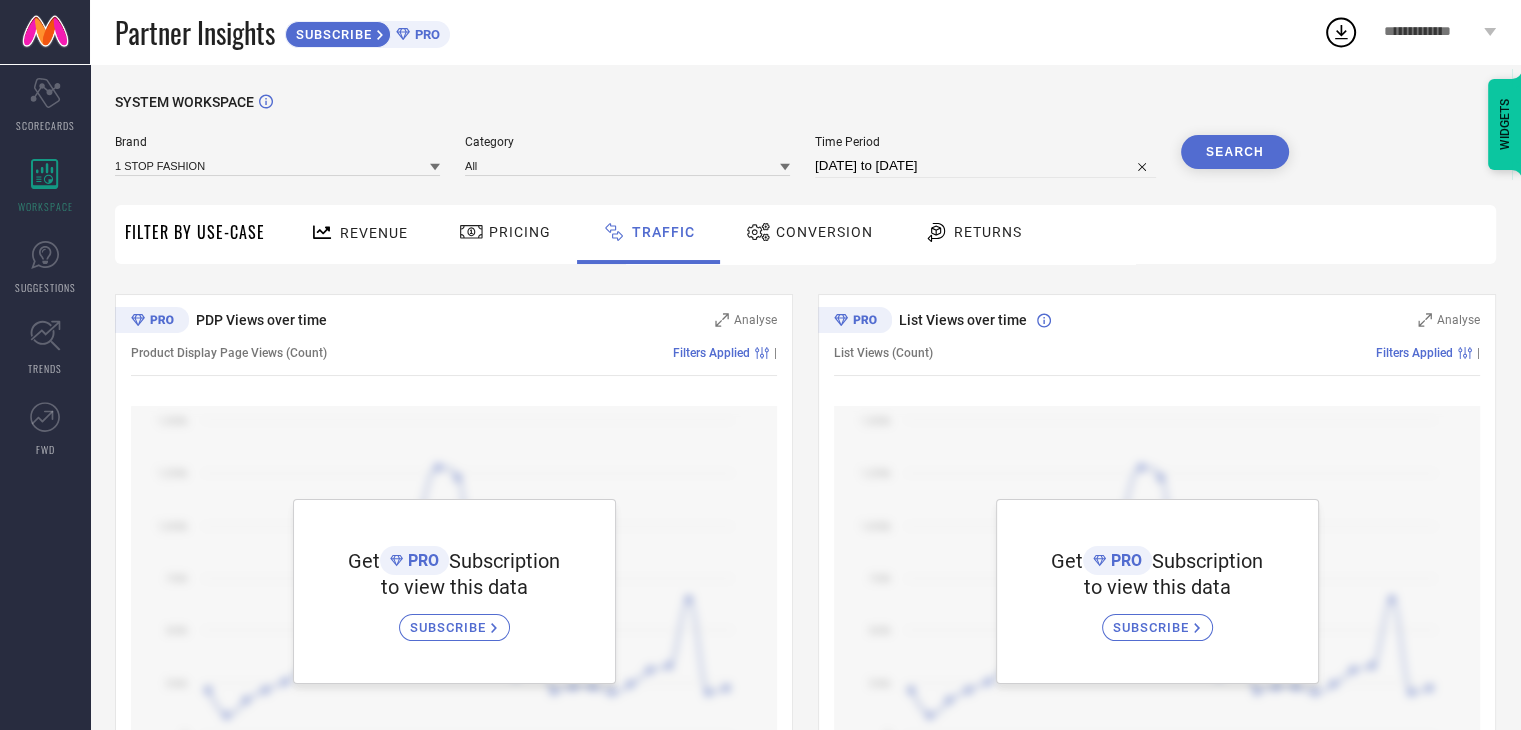click on "Conversion" at bounding box center (824, 232) 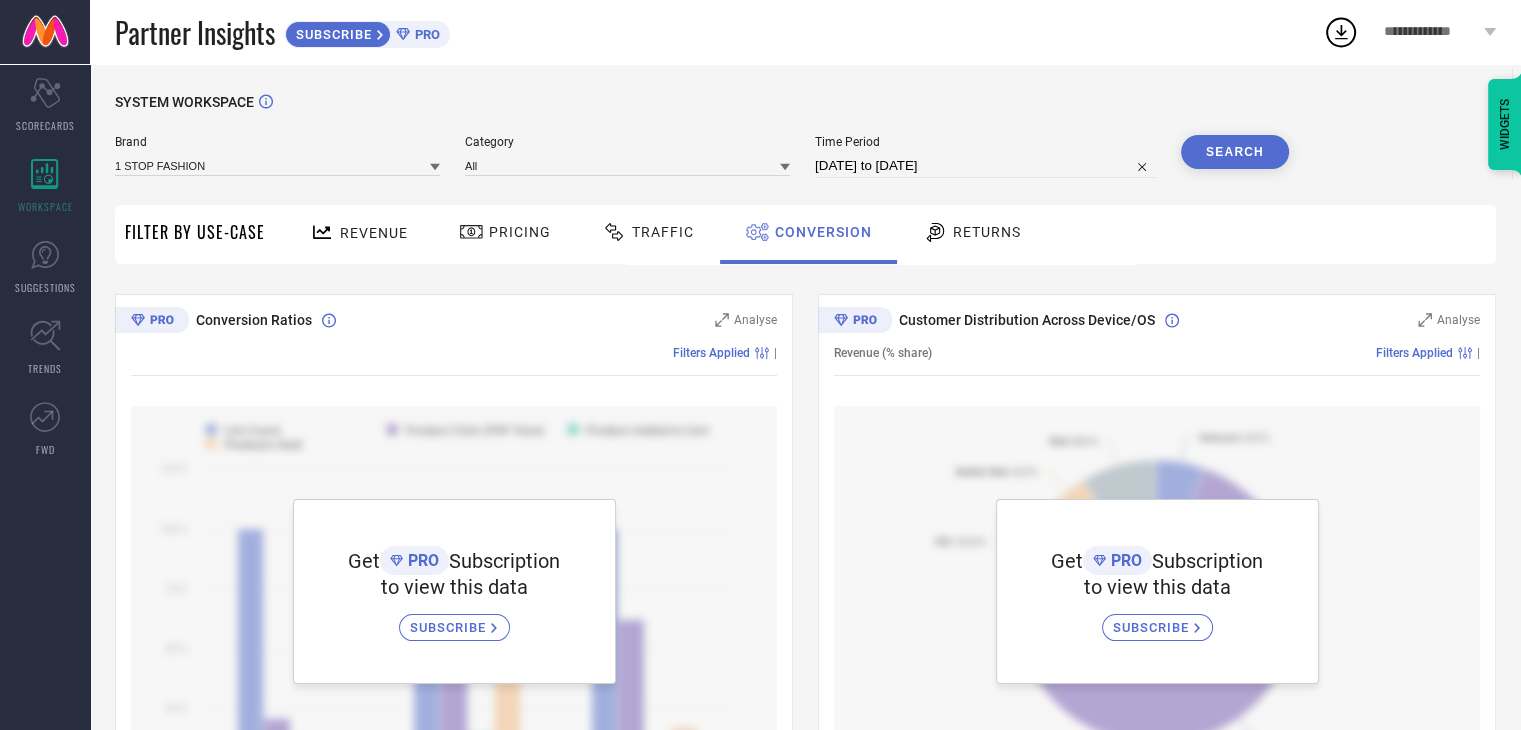 click on "Returns" at bounding box center [987, 232] 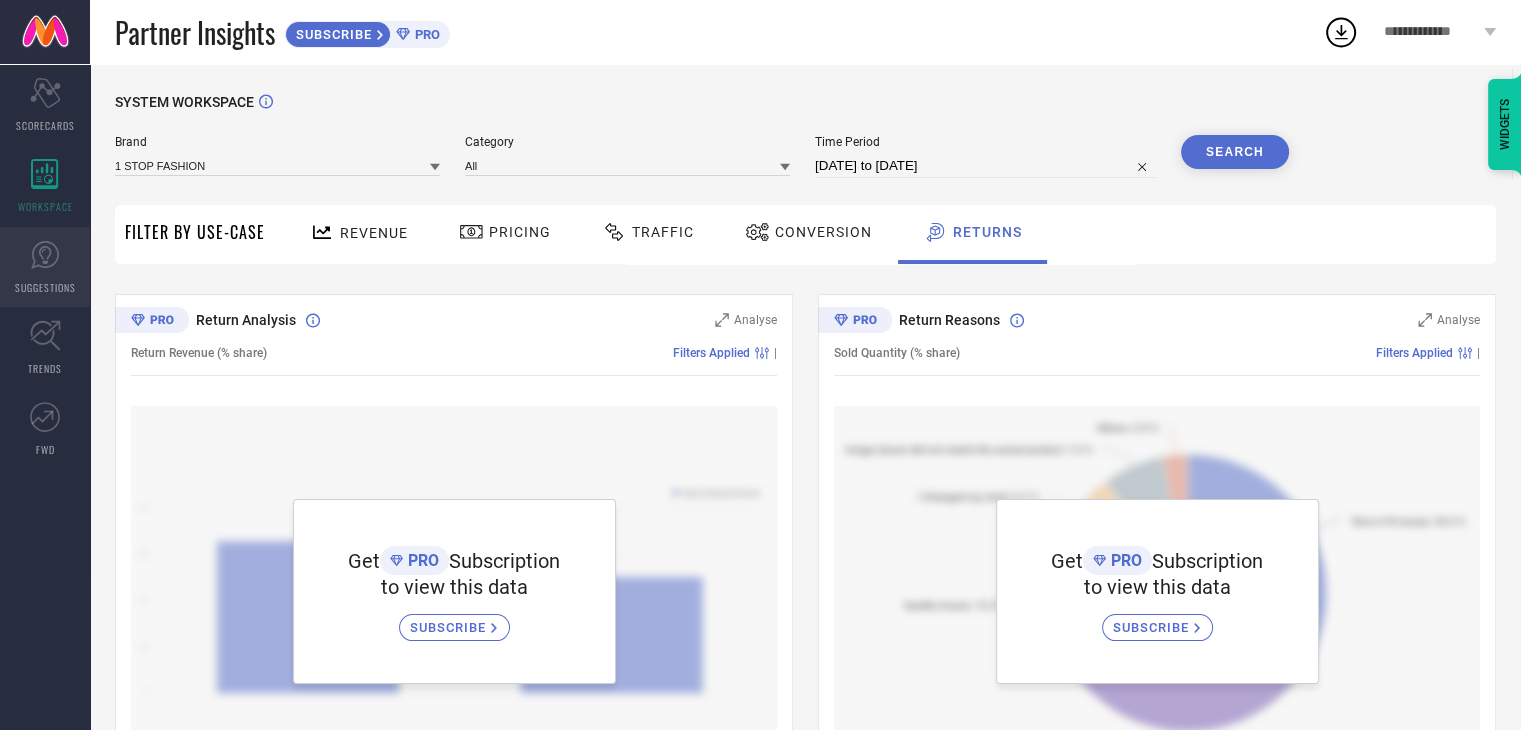 click 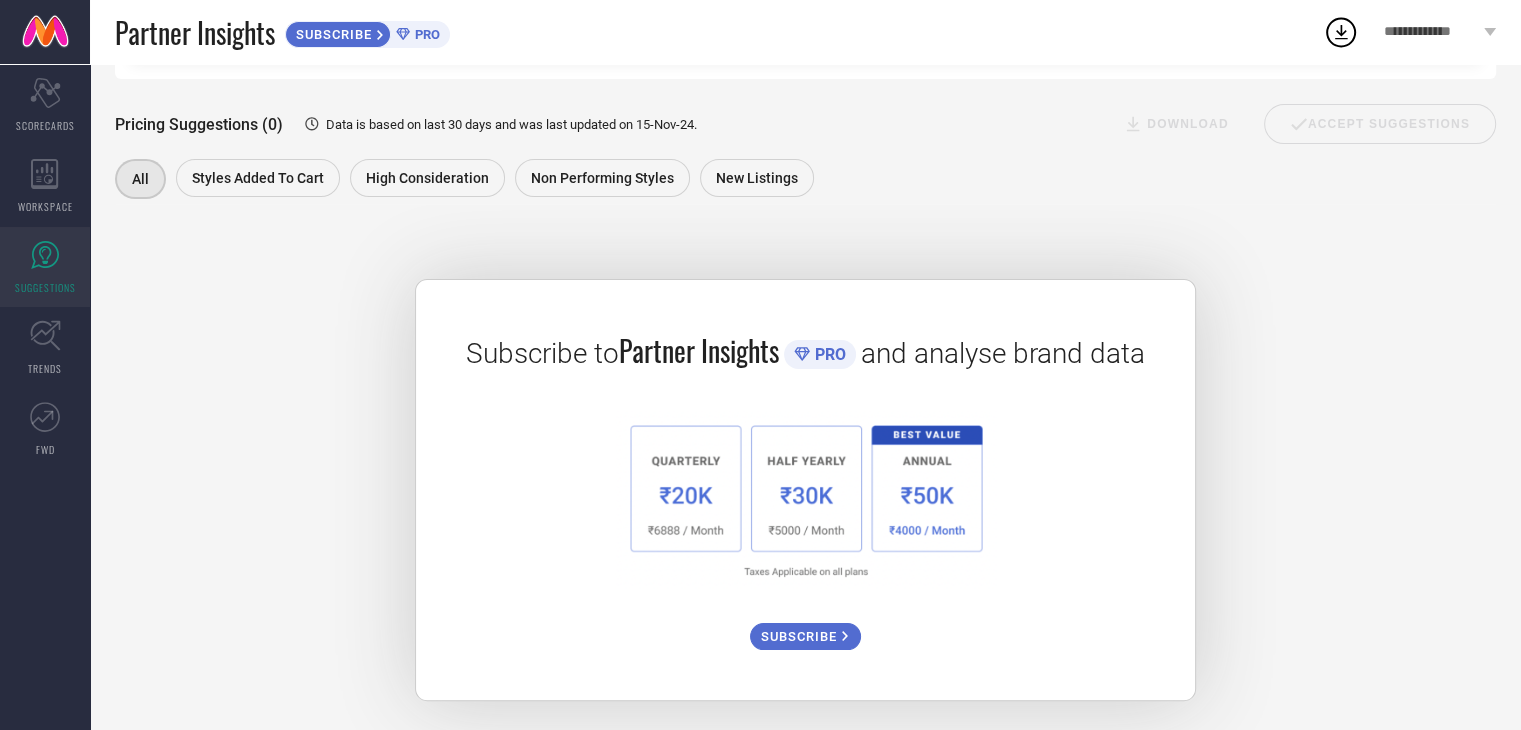 scroll, scrollTop: 254, scrollLeft: 0, axis: vertical 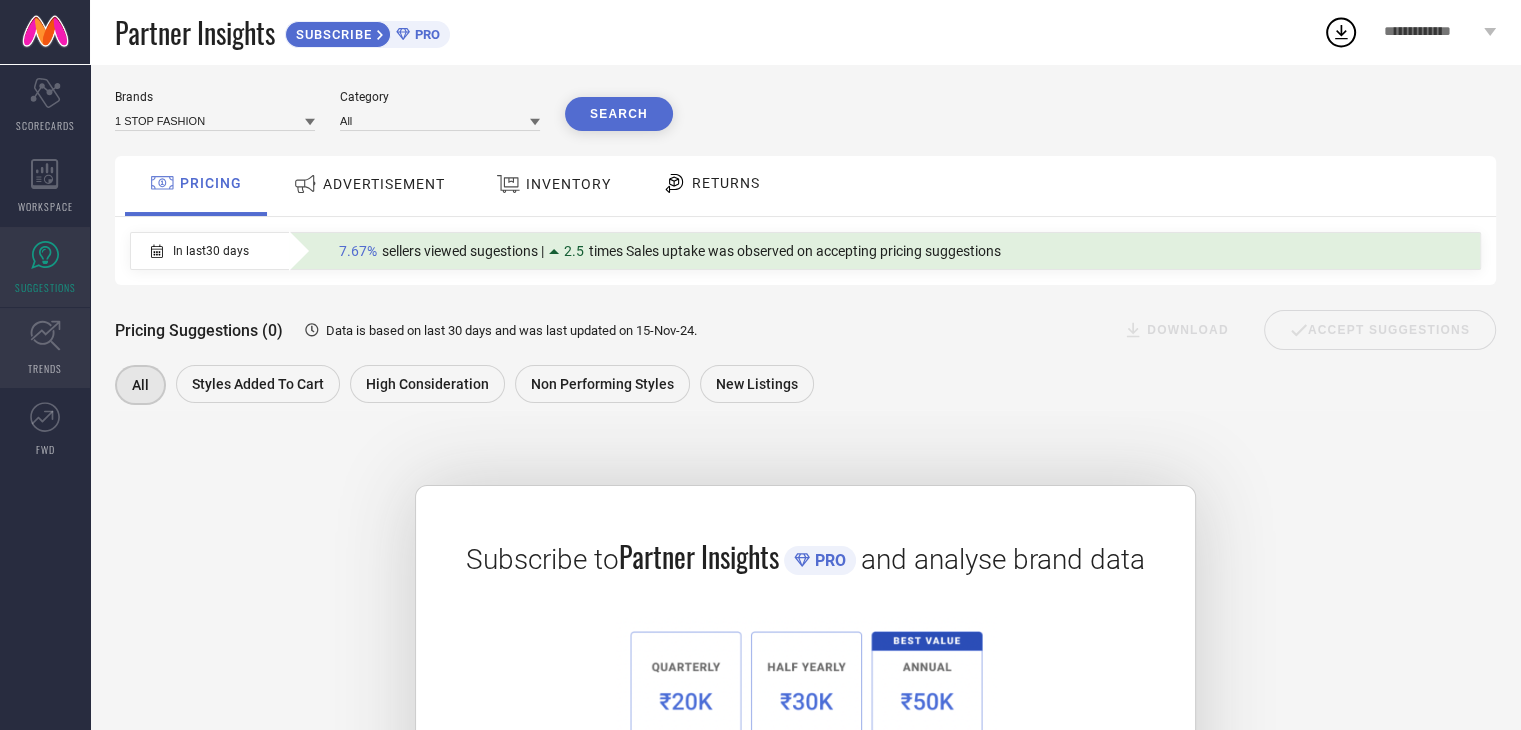 click on "TRENDS" at bounding box center (45, 348) 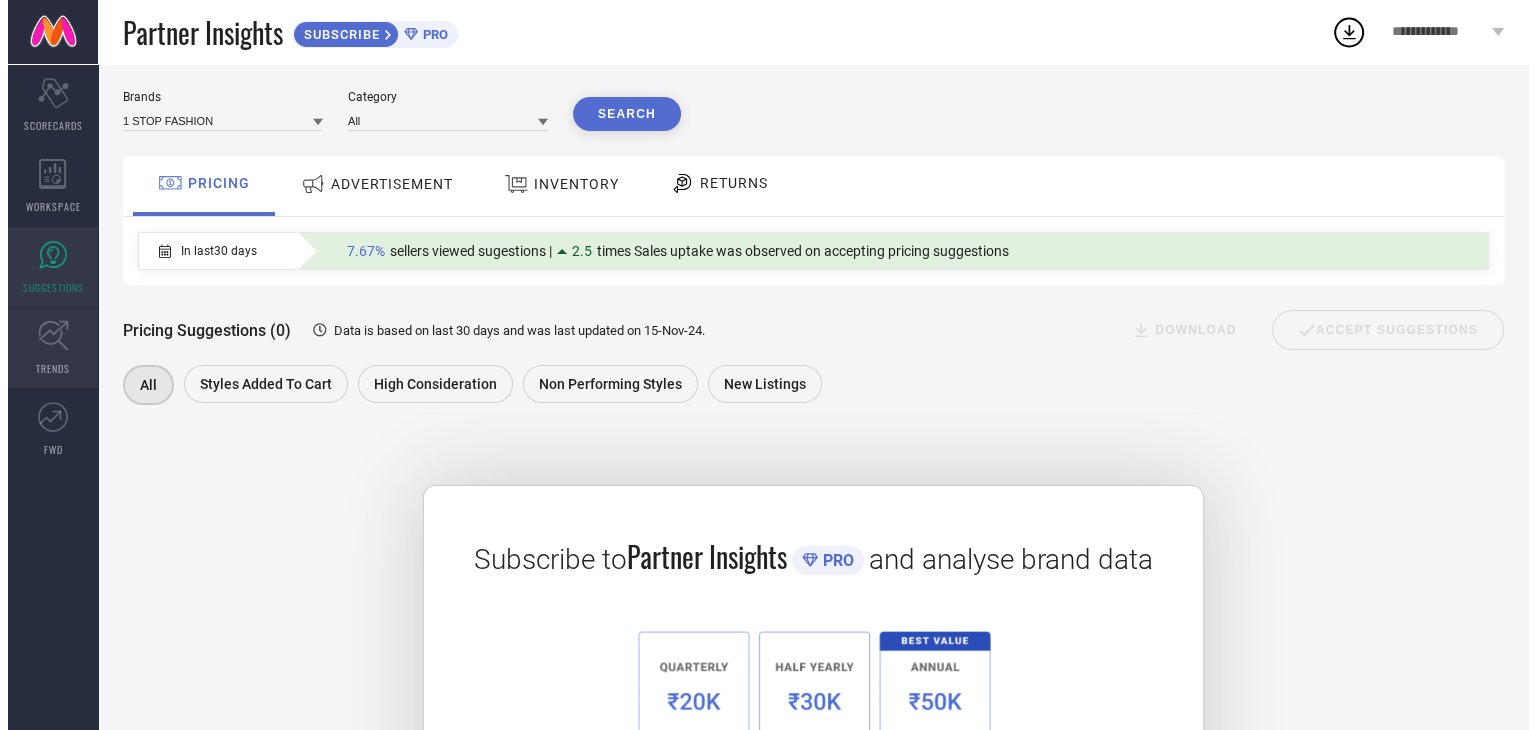 scroll, scrollTop: 0, scrollLeft: 0, axis: both 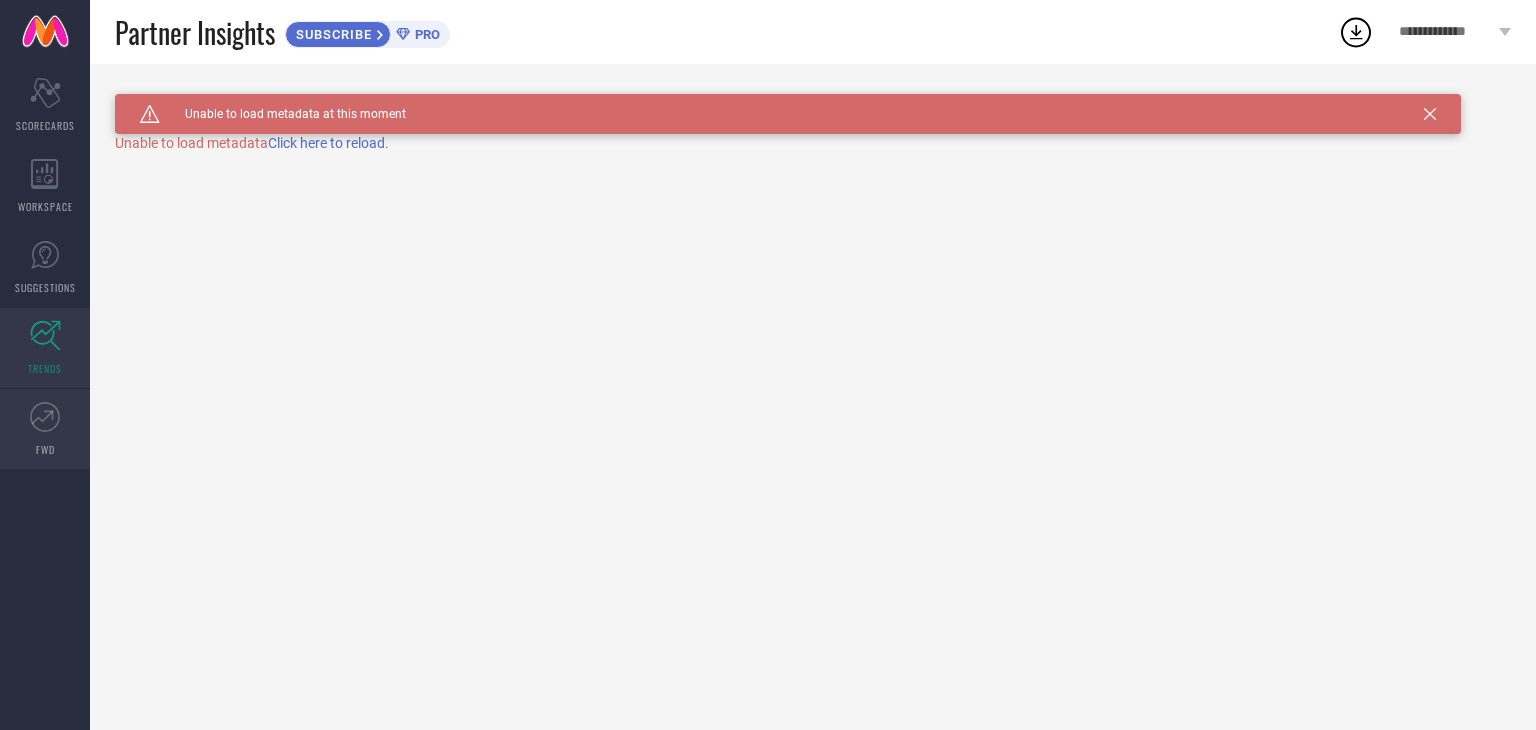 click 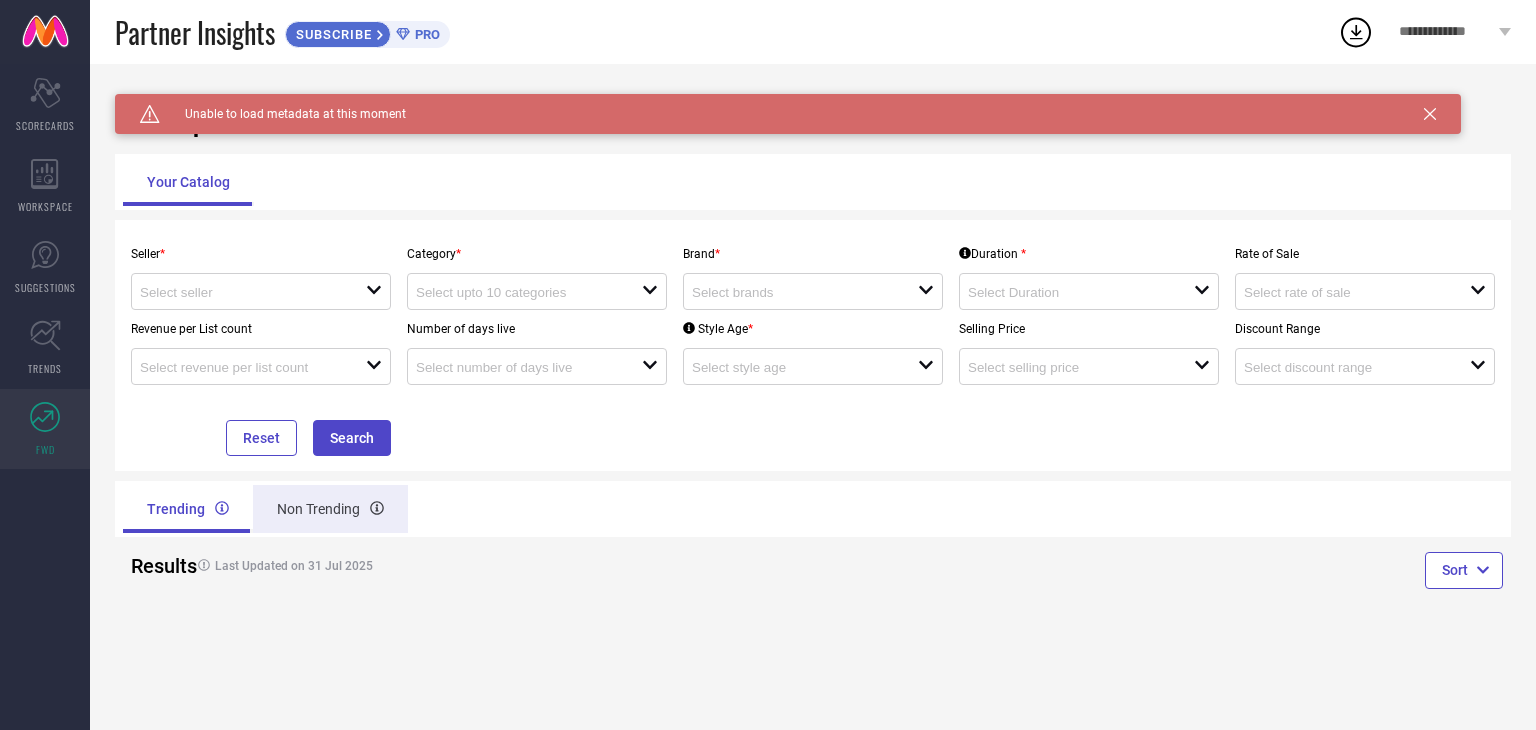 click on "Non Trending" at bounding box center (330, 509) 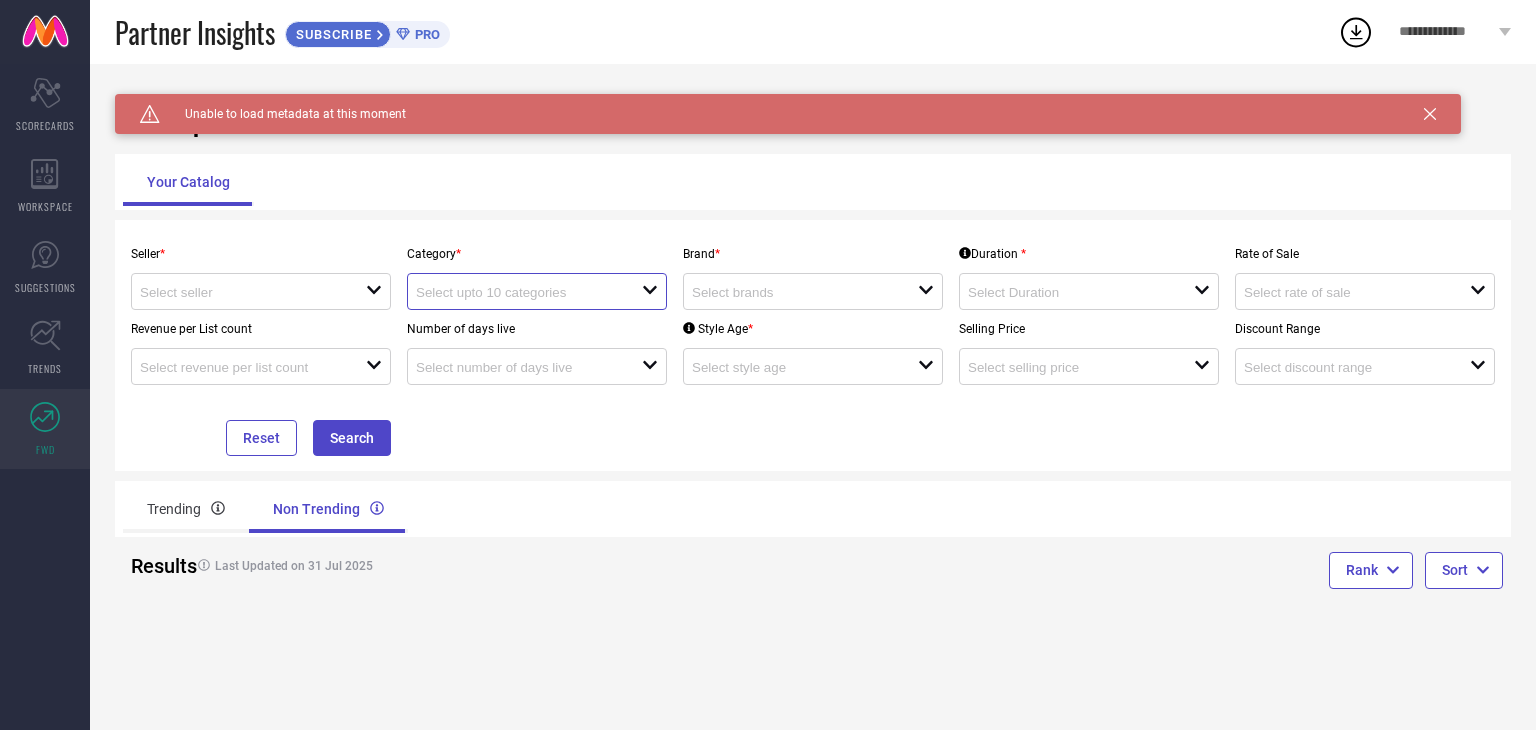 click at bounding box center [517, 292] 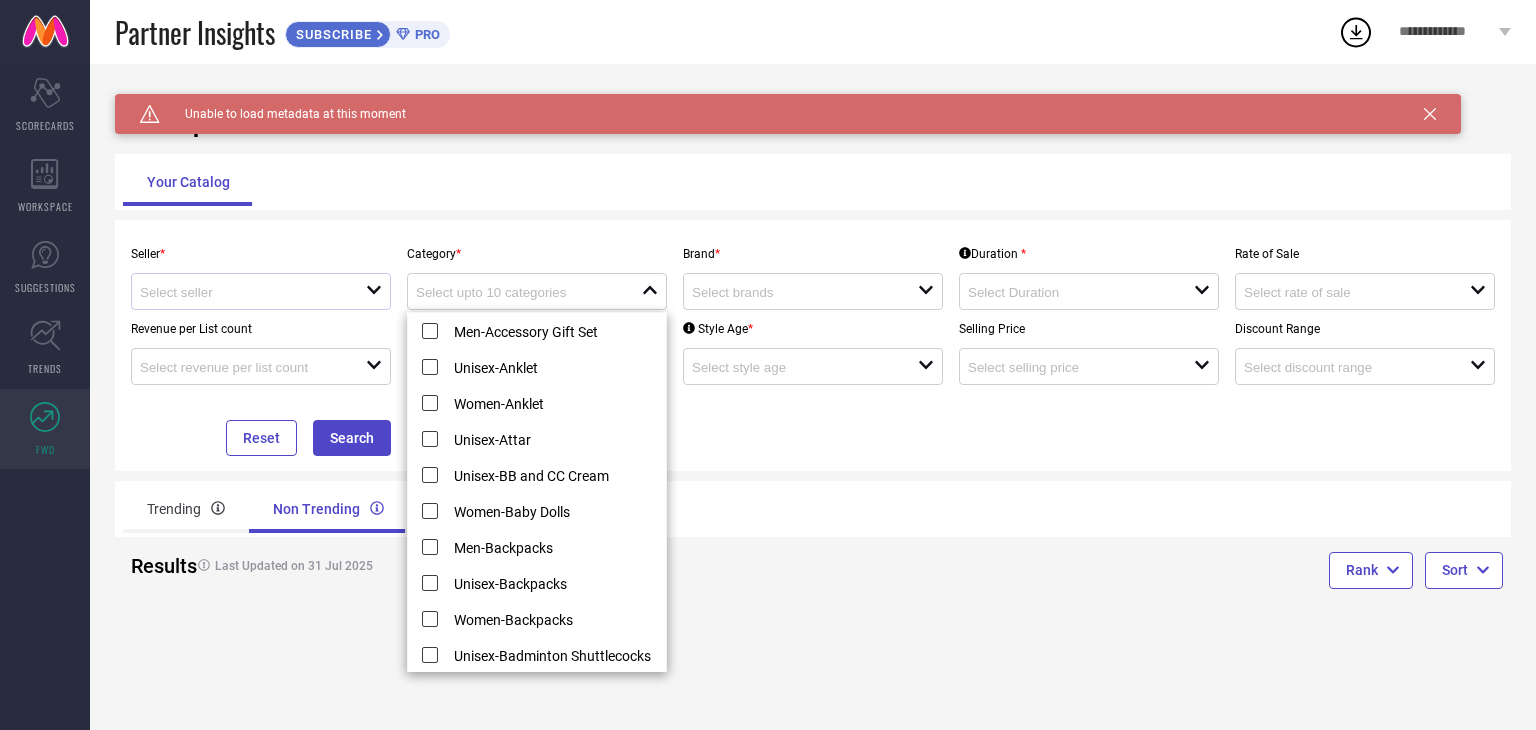 click at bounding box center (253, 291) 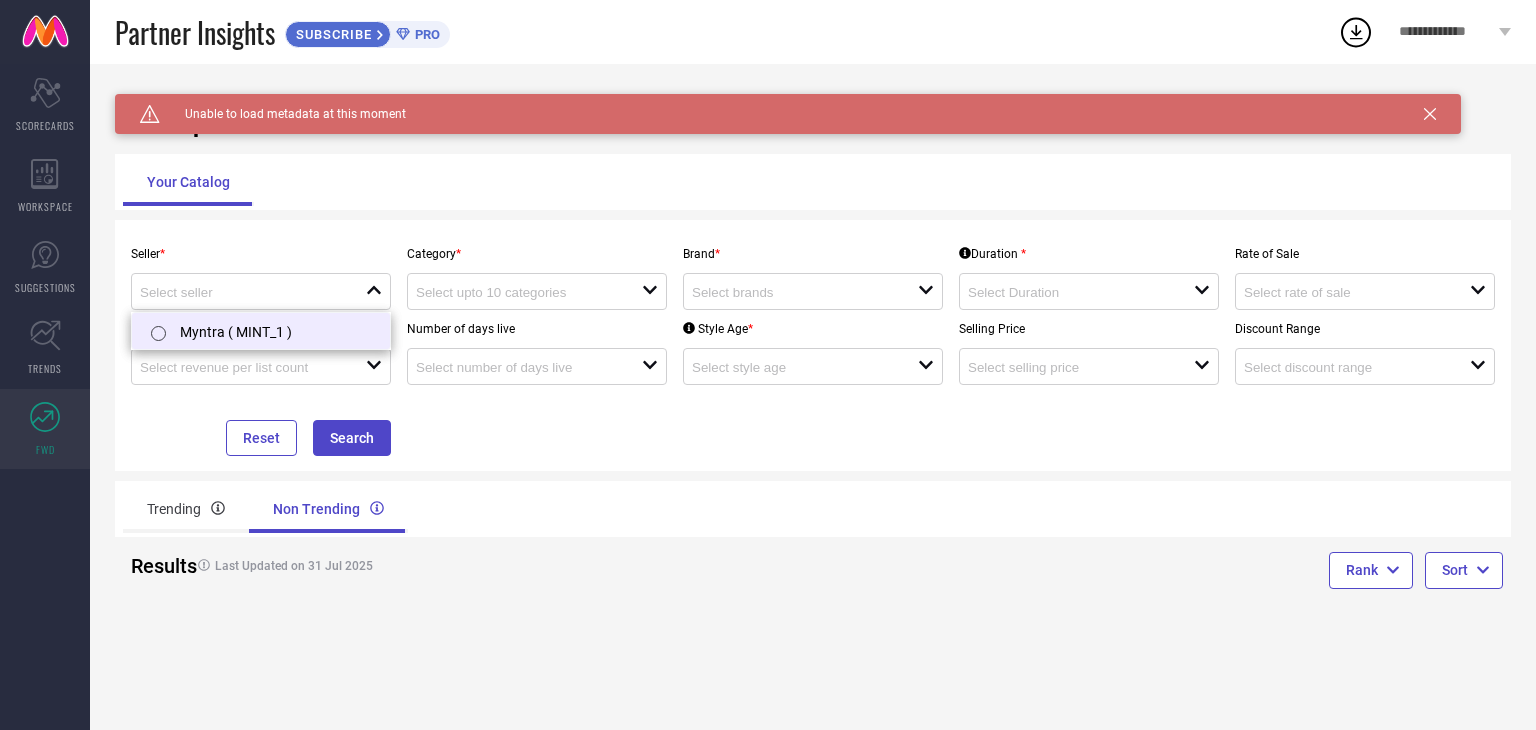 click on "Myntra ( MINT_1 )" at bounding box center [261, 331] 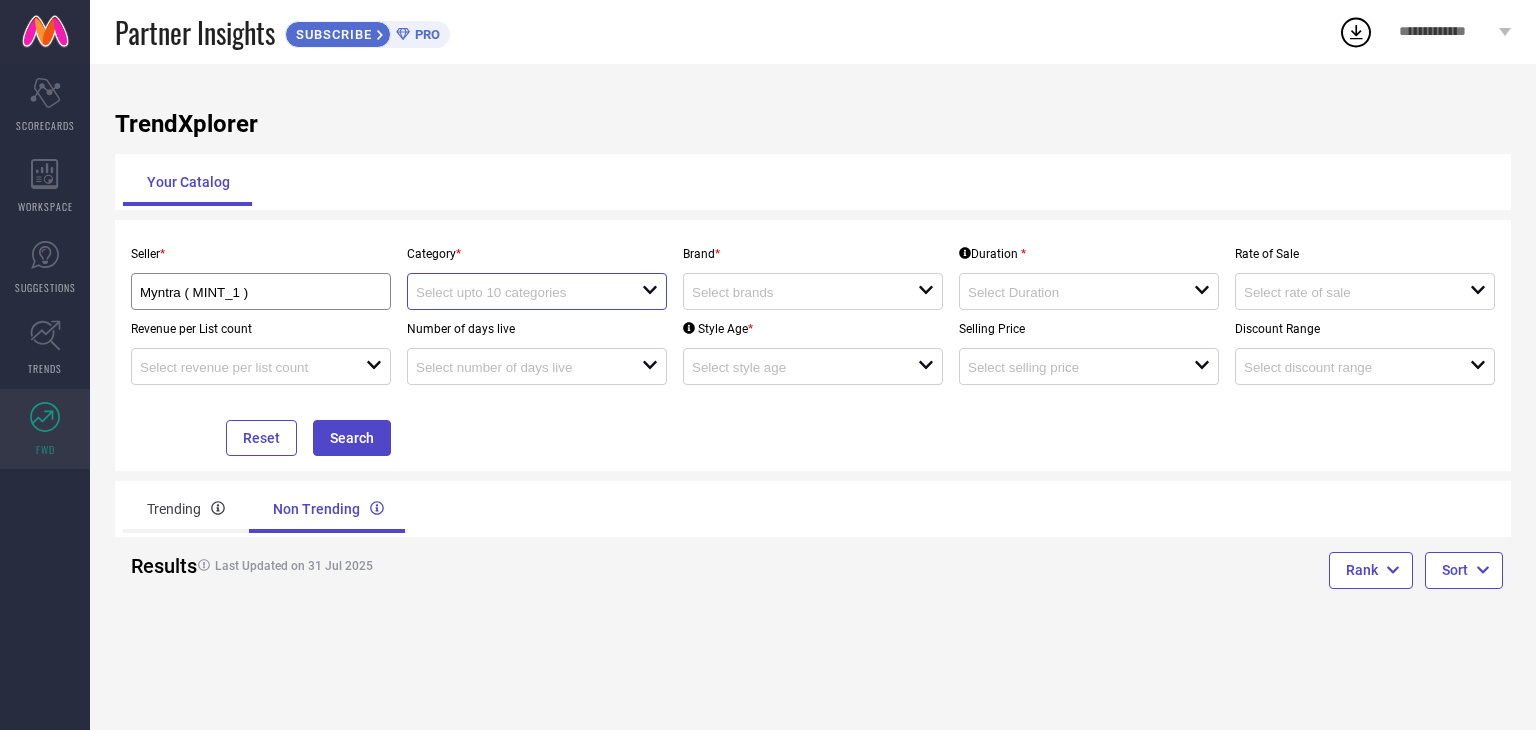 click at bounding box center (517, 292) 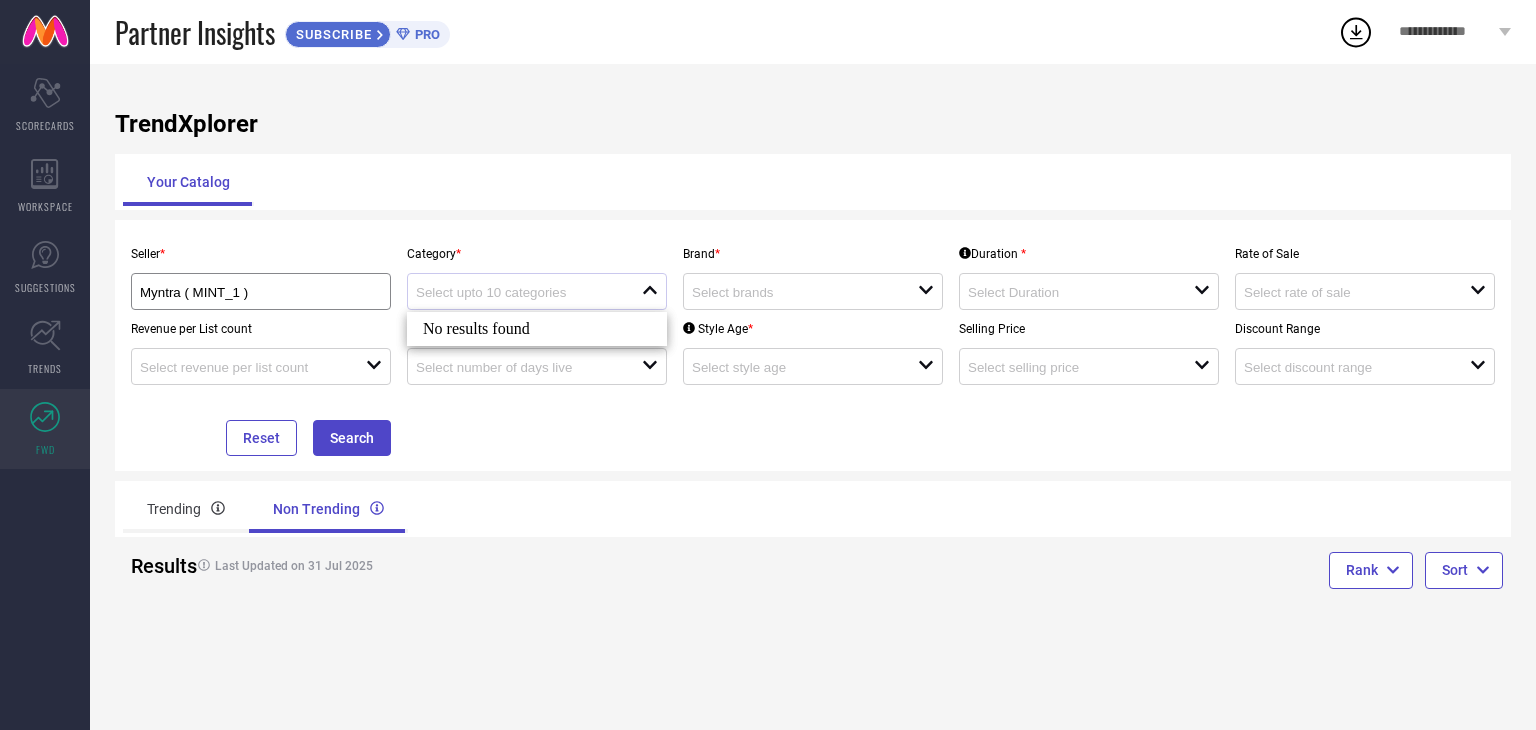click on "close" at bounding box center [537, 291] 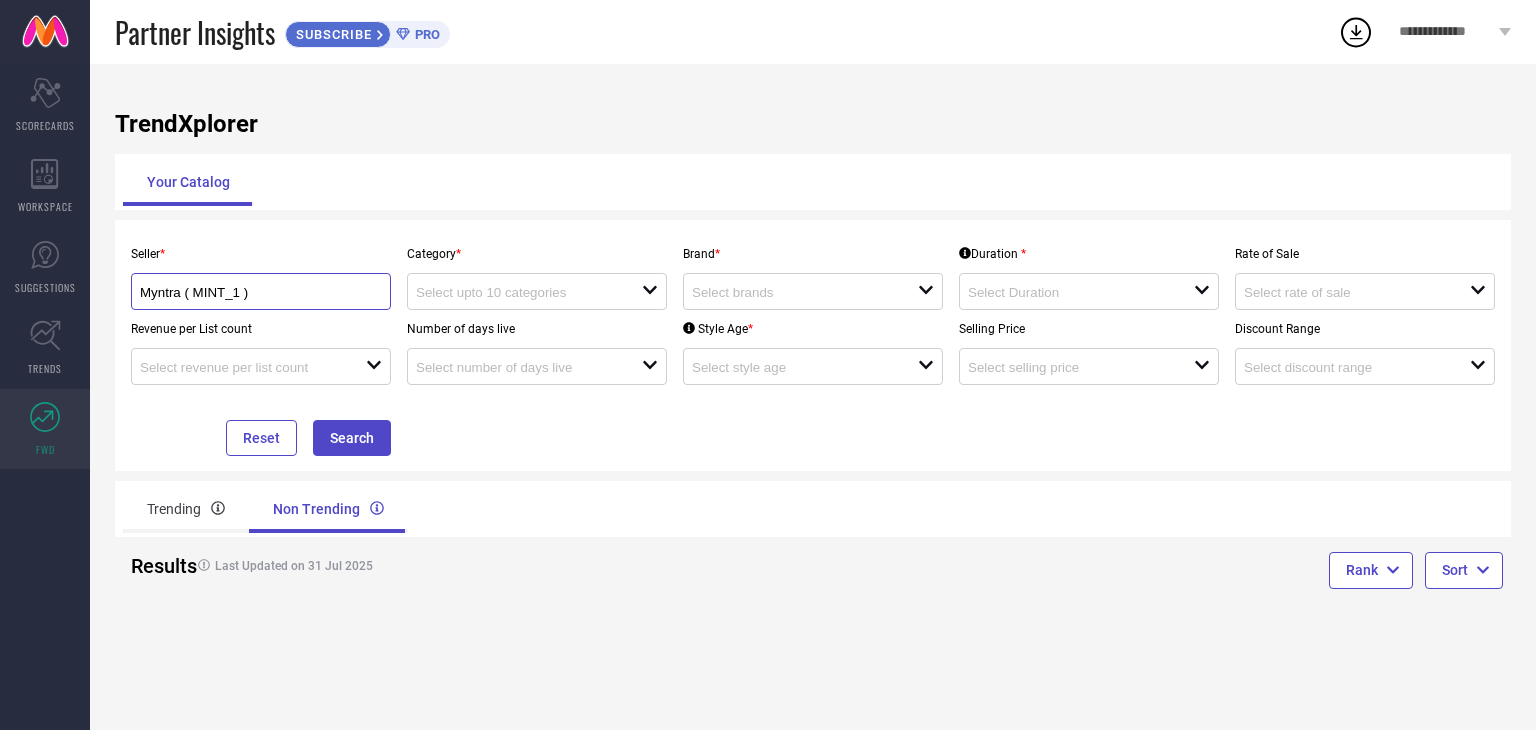 click on "Myntra ( MINT_1 )" at bounding box center (249, 292) 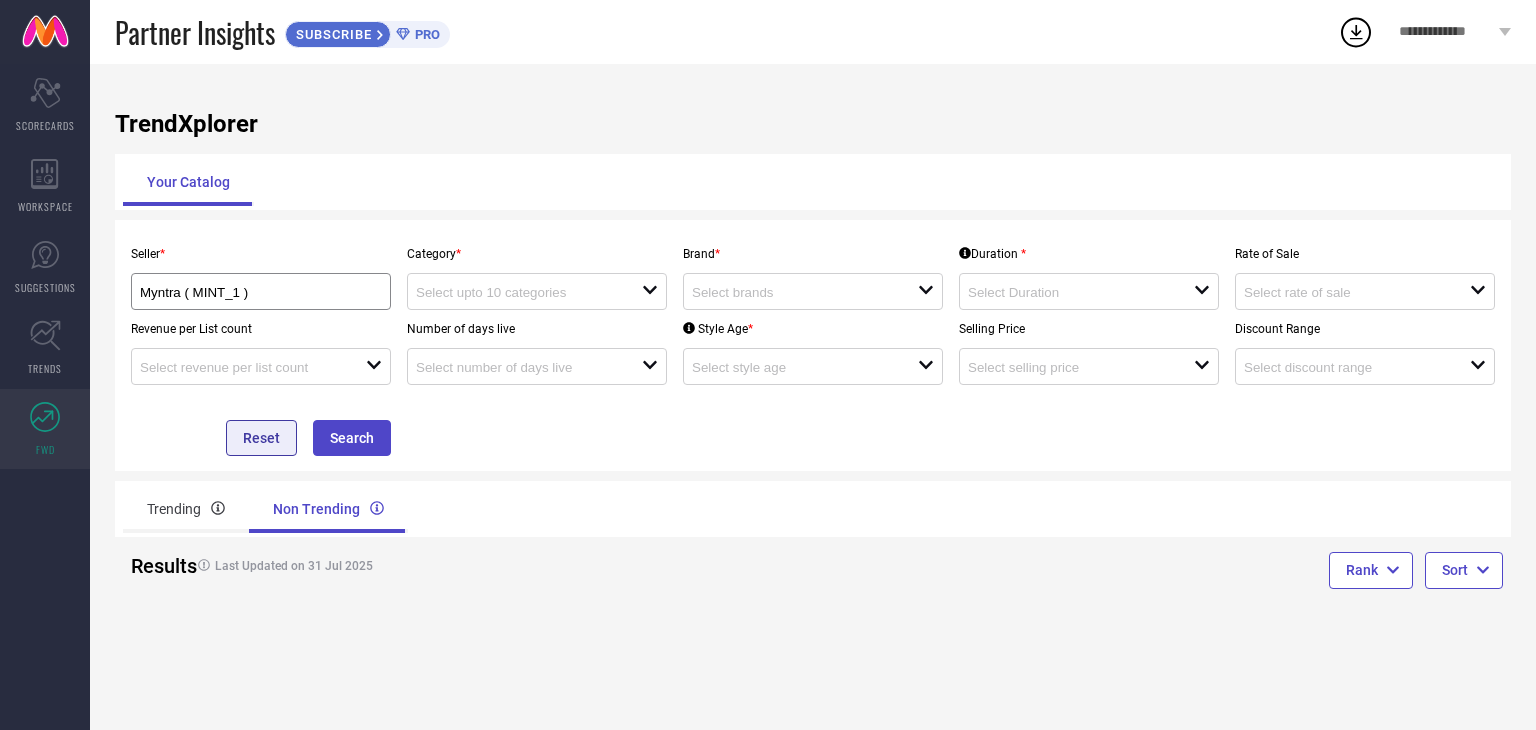 click on "Reset" at bounding box center [261, 438] 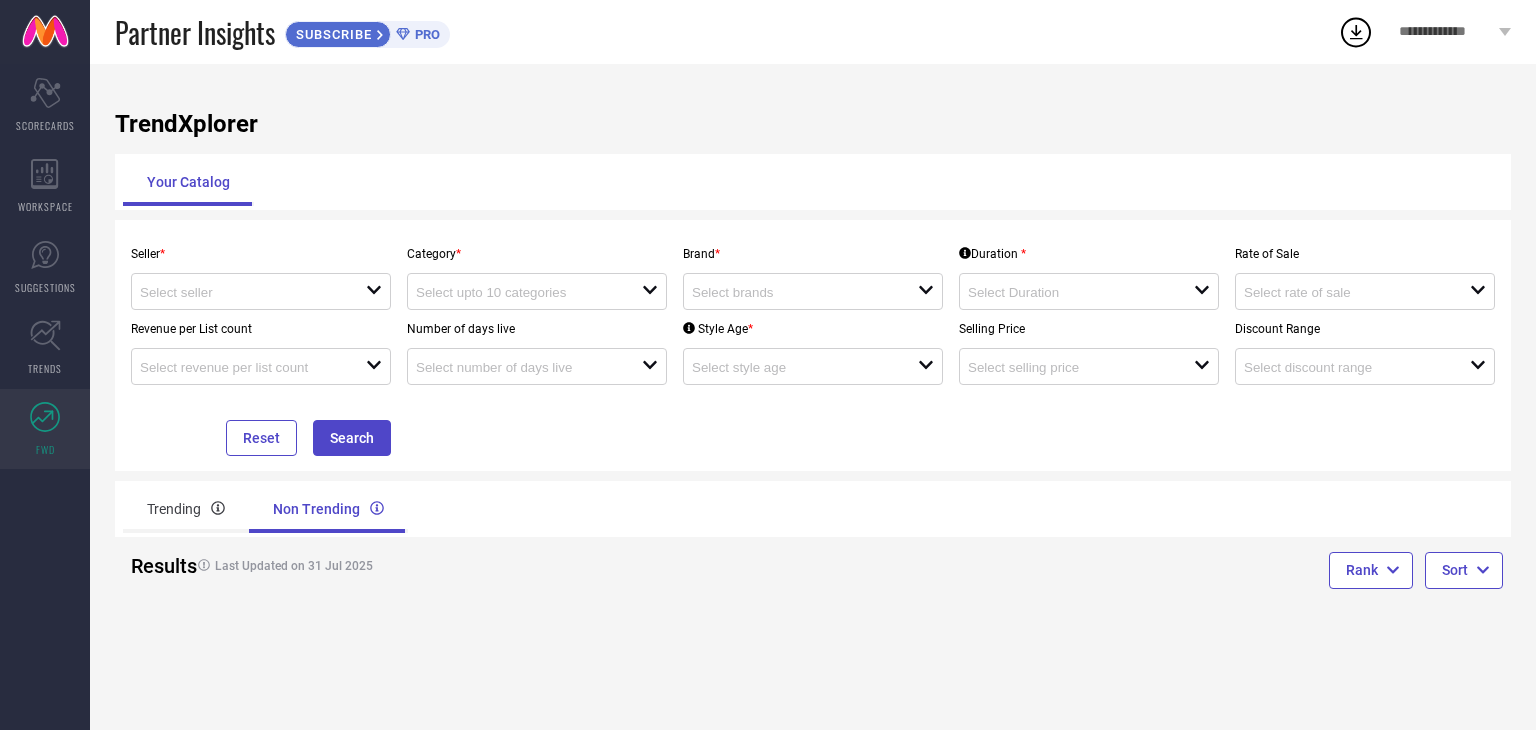click on "Category  * open" at bounding box center (537, 272) 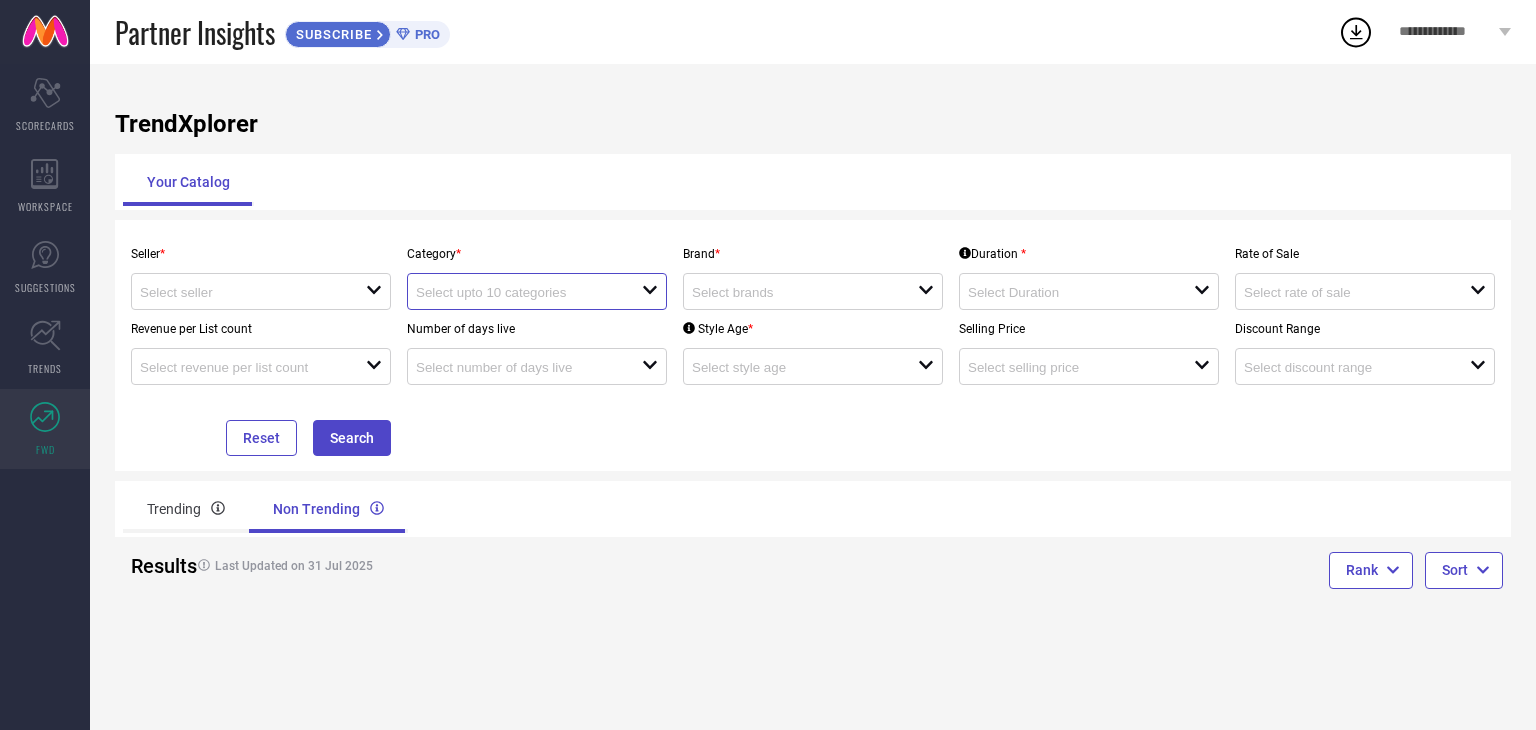 click at bounding box center (517, 292) 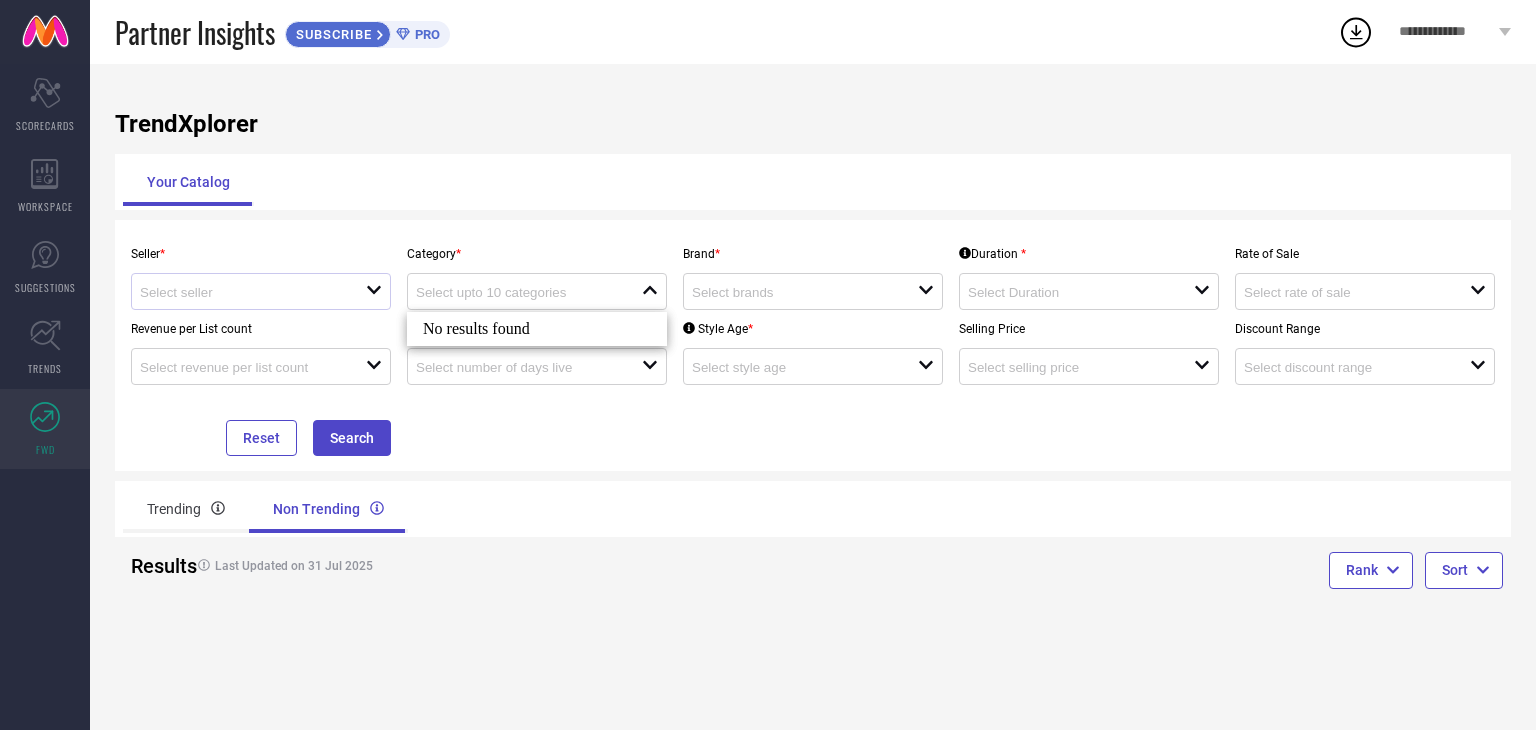 click on "open" 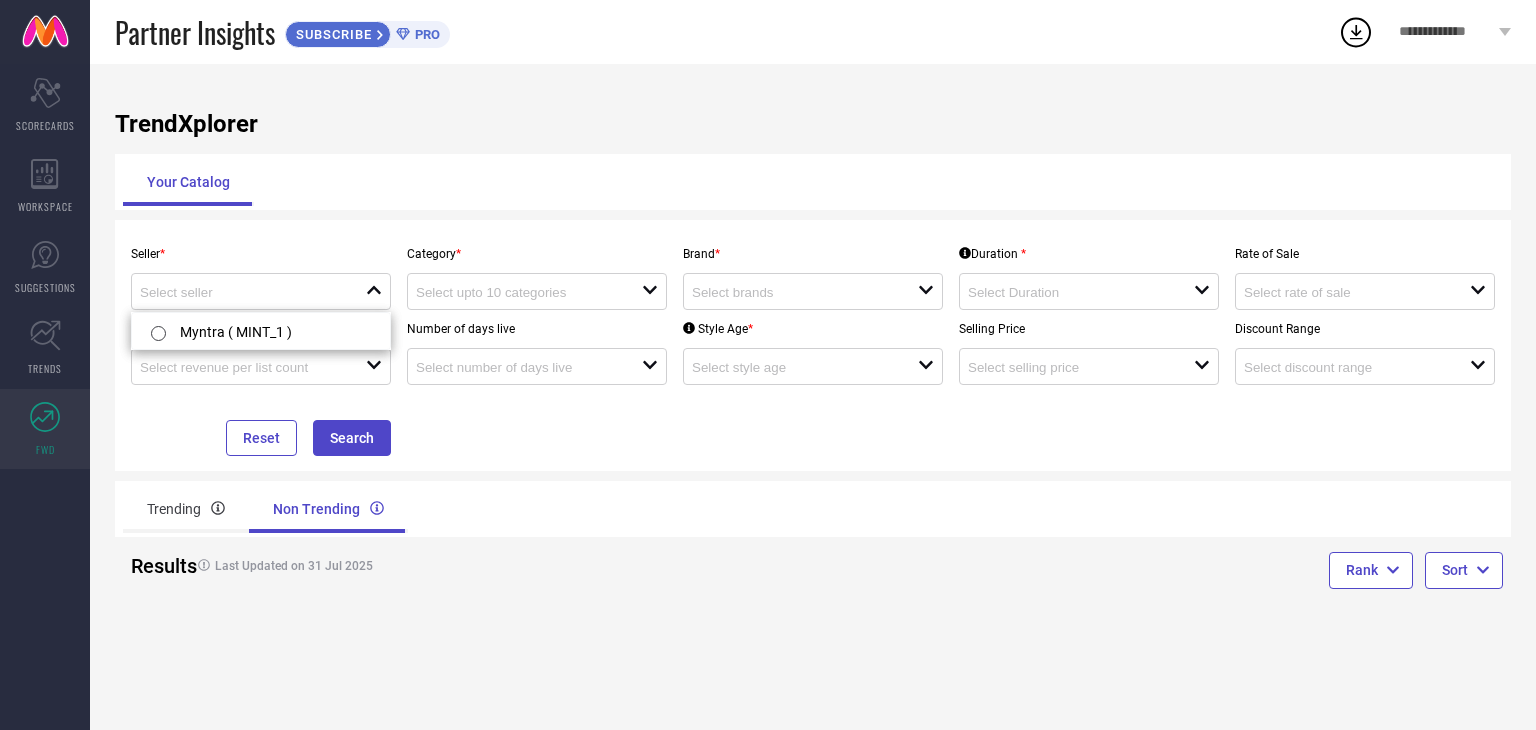 click on "TrendXplorer Your Catalog Seller  * close Category  * open Brand  * open  Duration   * open Rate of Sale open Revenue per List count open Number of days live open   Style Age * open Selling Price open Discount Range open Reset Search Trending Non Trending Results  Last Updated on 31 Jul 2025 Rank     Sort" at bounding box center [813, 397] 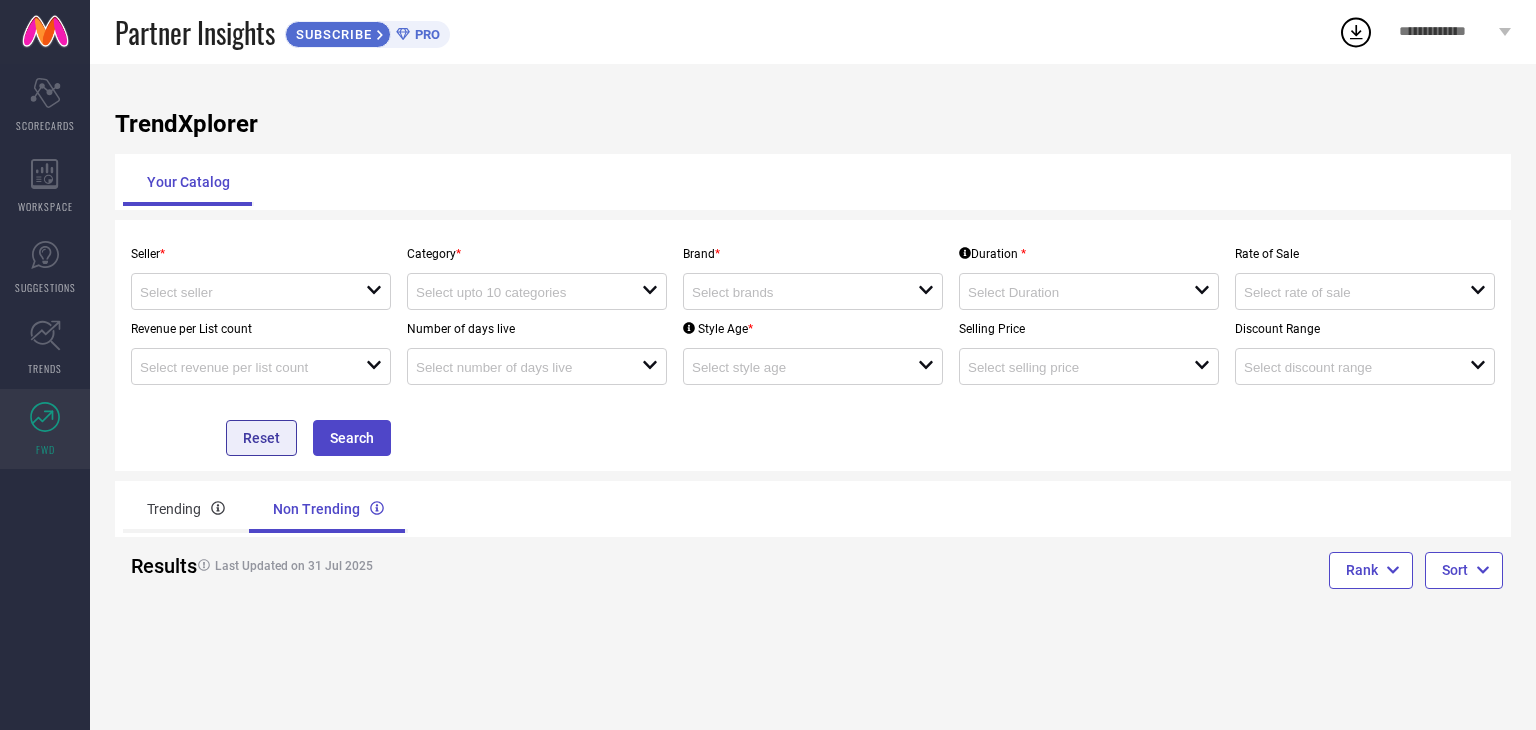 click on "Reset" at bounding box center [261, 438] 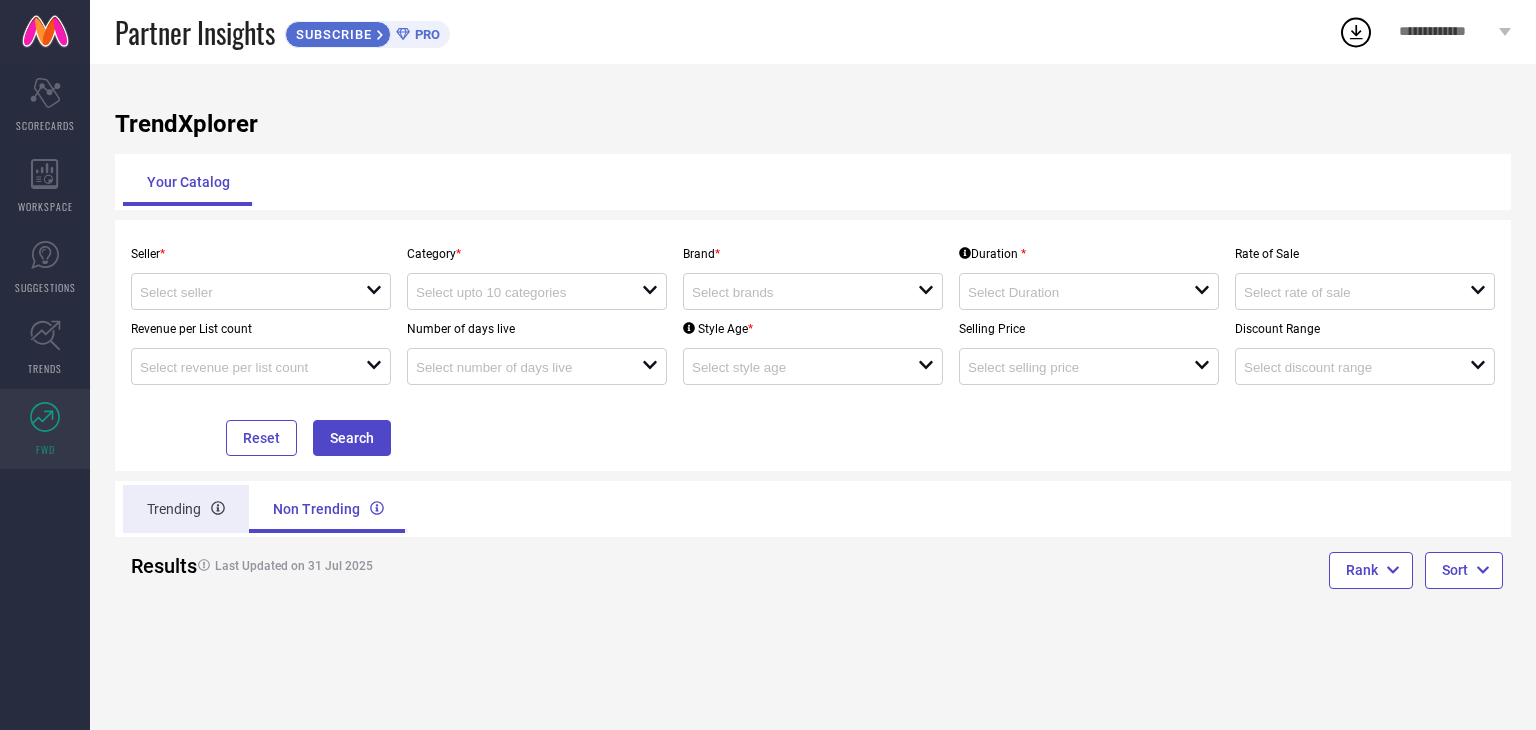 click on "Trending" at bounding box center [186, 509] 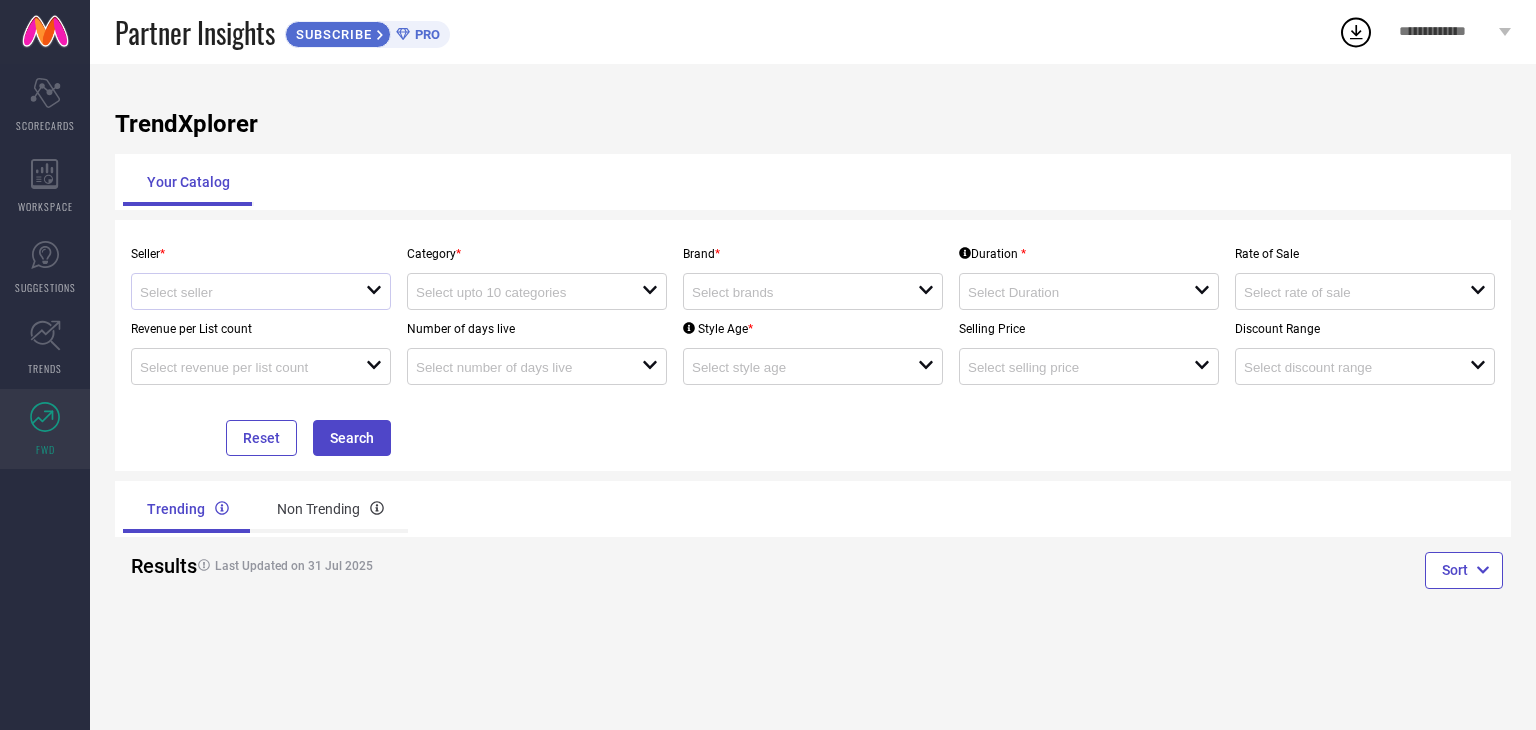 click on "open" at bounding box center (261, 291) 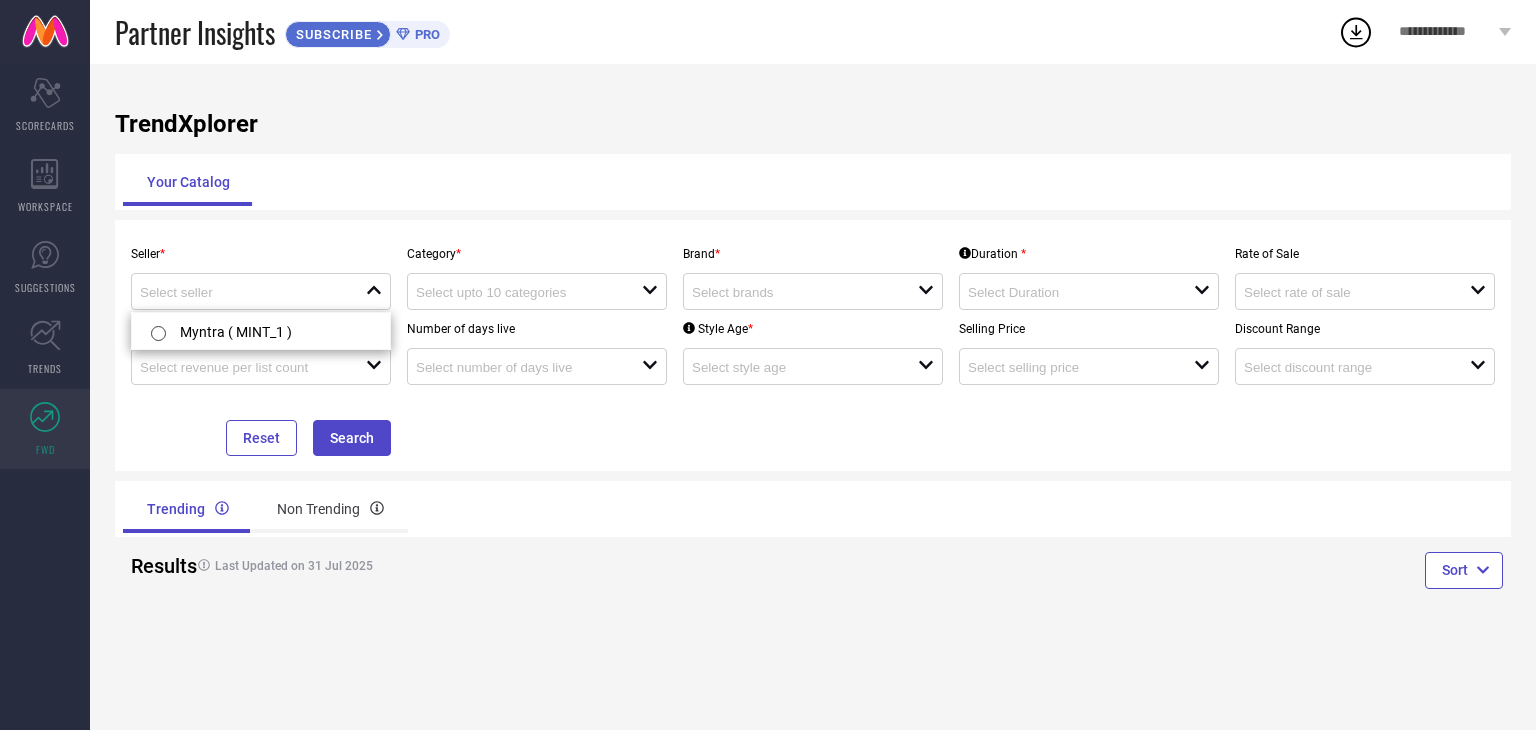 click on "TrendXplorer Your Catalog Seller  * close Category  * open Brand  * open  Duration   * open Rate of Sale open Revenue per List count open Number of days live open   Style Age * open Selling Price open Discount Range open Reset Search Trending Non Trending Results  Last Updated on 31 Jul 2025     Sort" at bounding box center [813, 397] 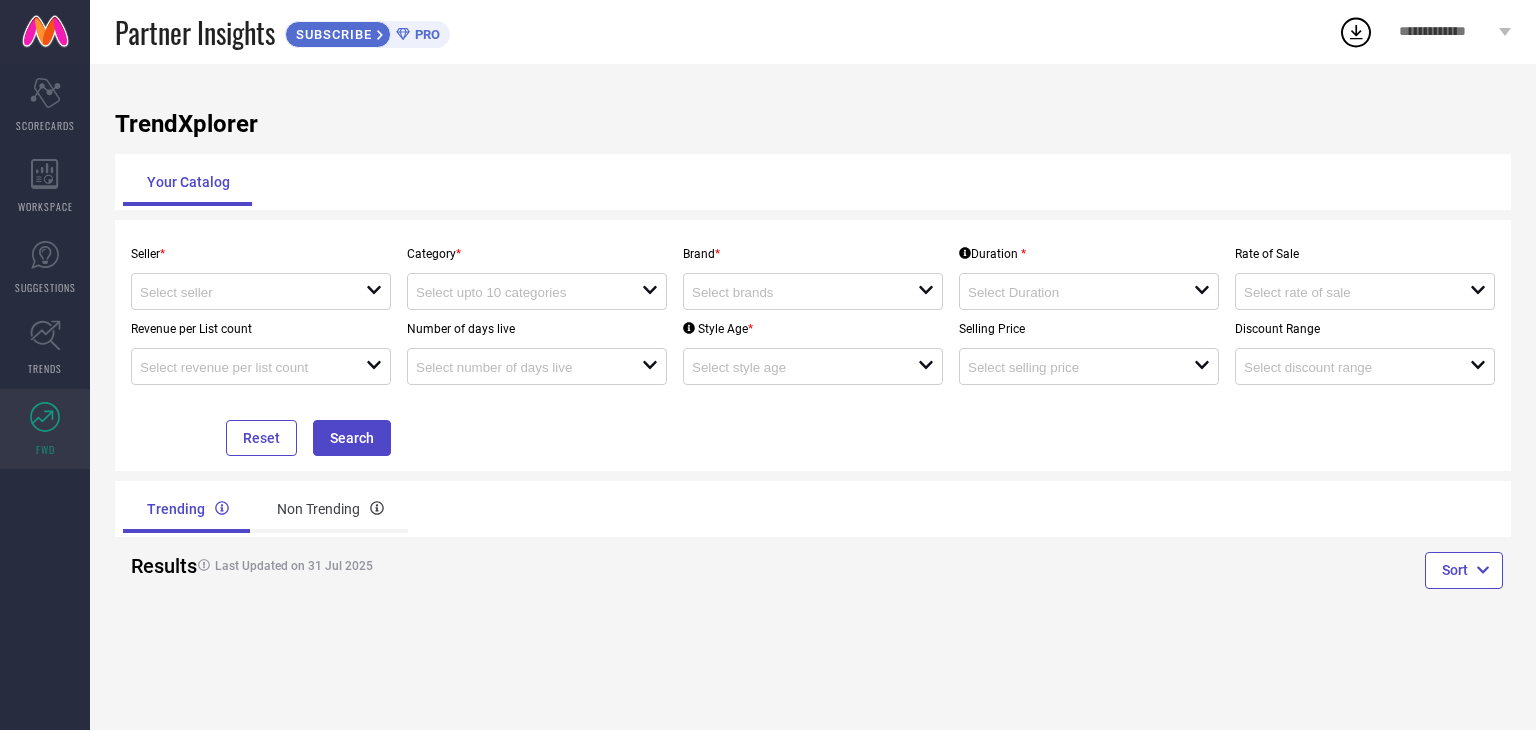 scroll, scrollTop: 0, scrollLeft: 0, axis: both 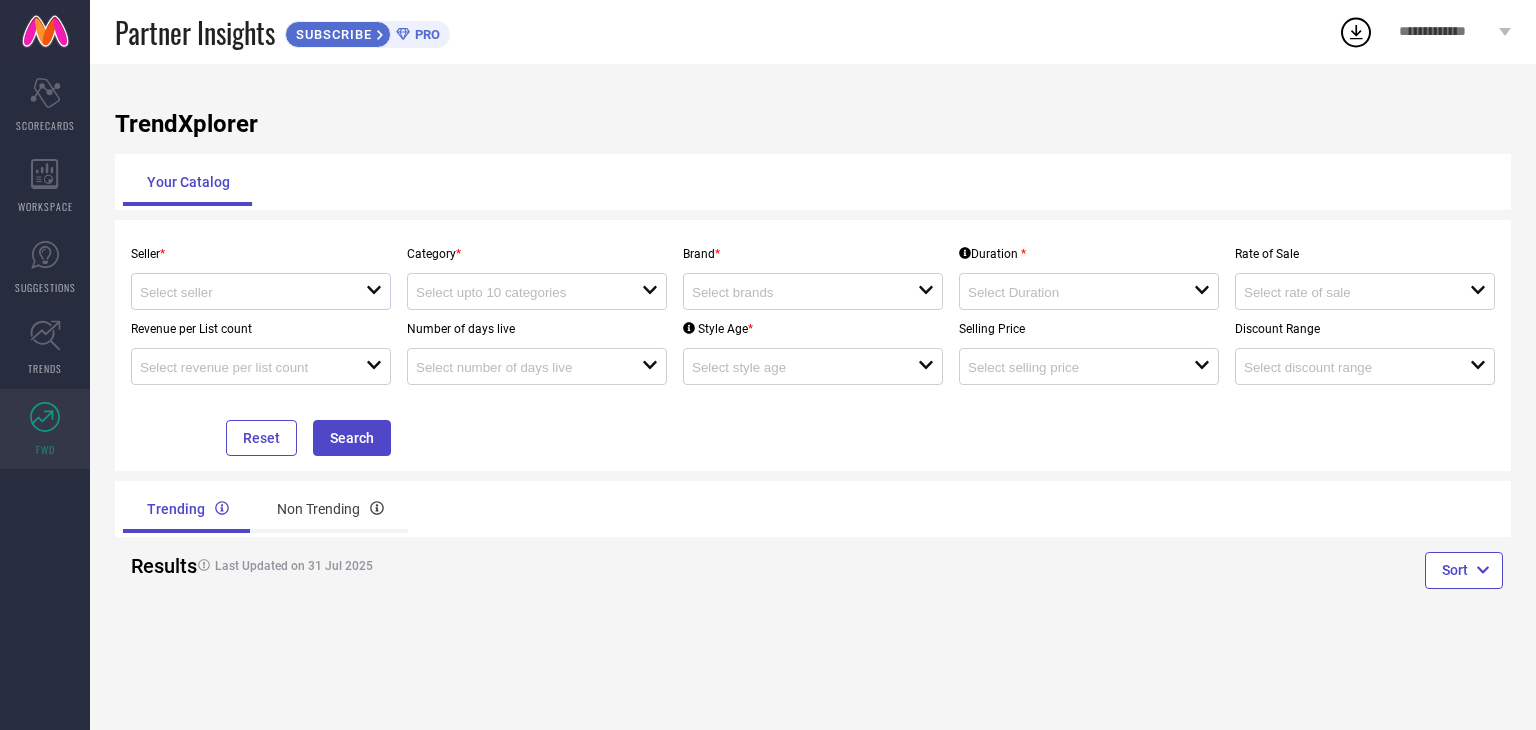 click on "open" at bounding box center [261, 291] 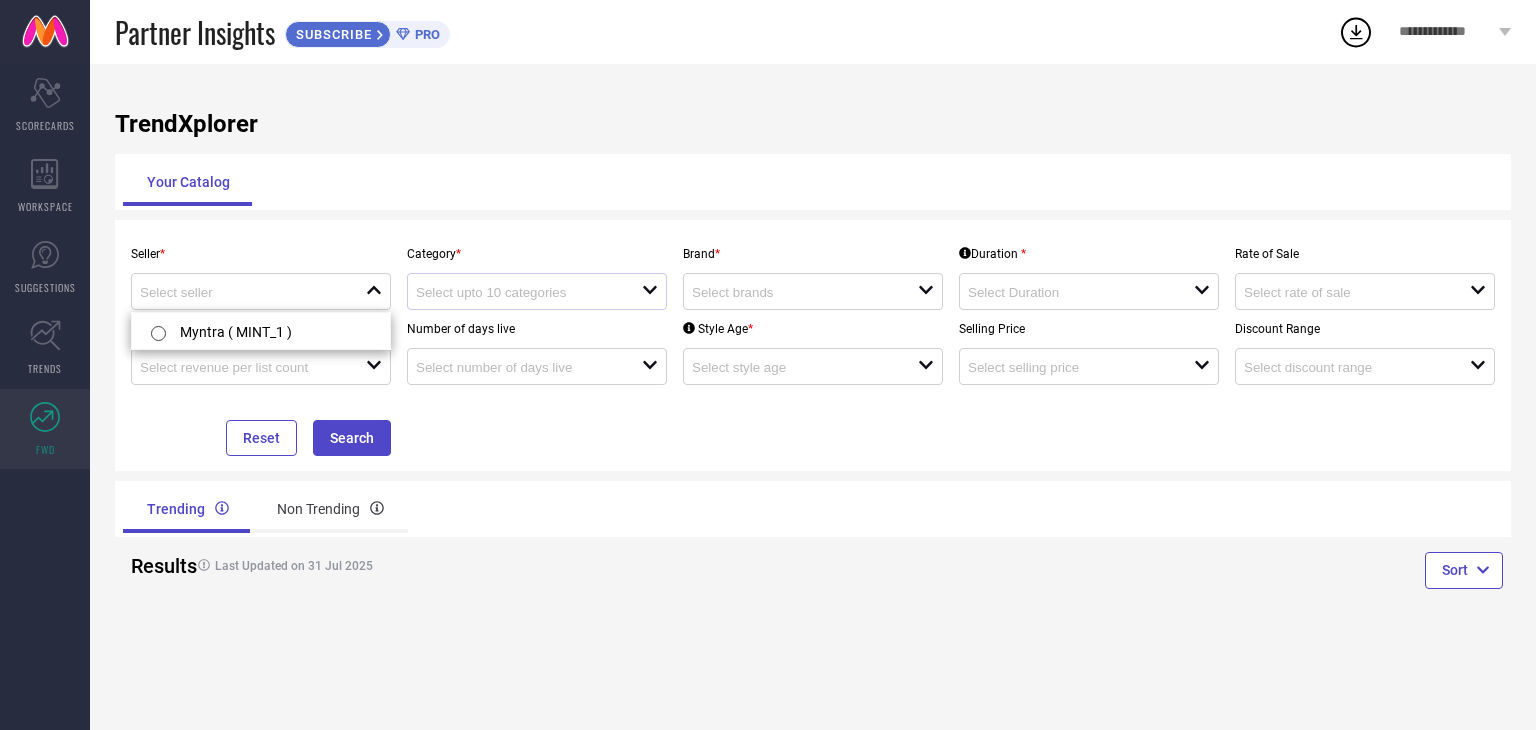 click at bounding box center [529, 291] 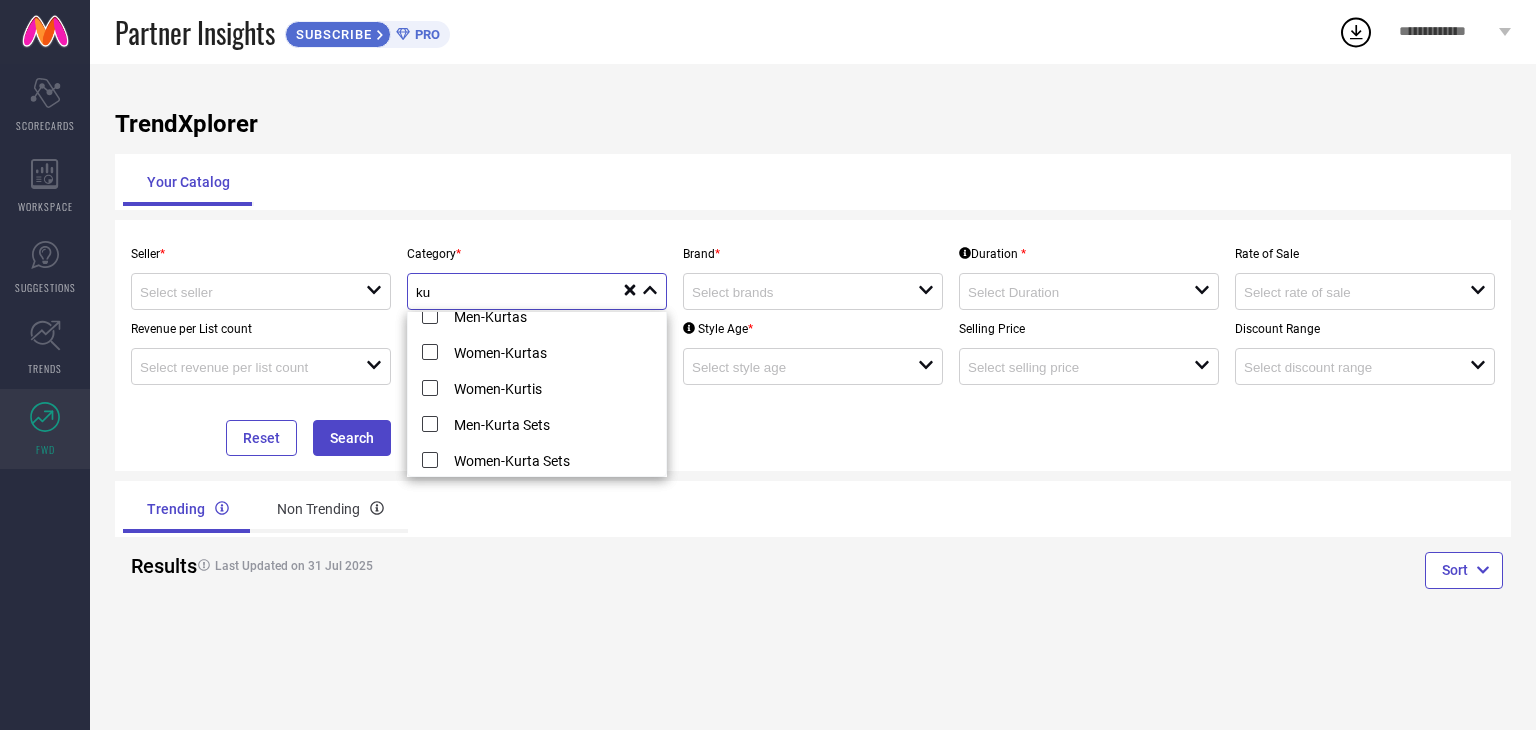 scroll, scrollTop: 0, scrollLeft: 0, axis: both 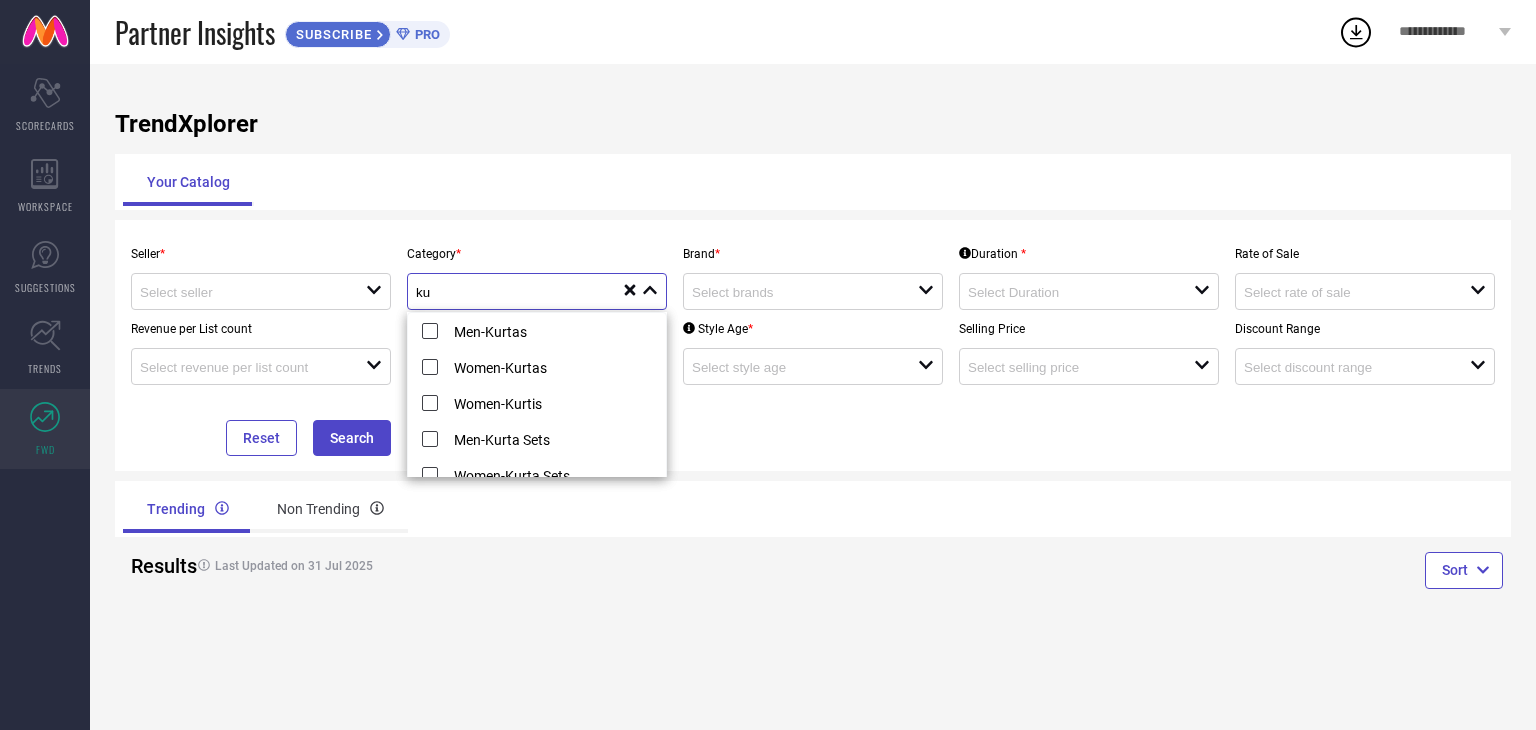 type on "k" 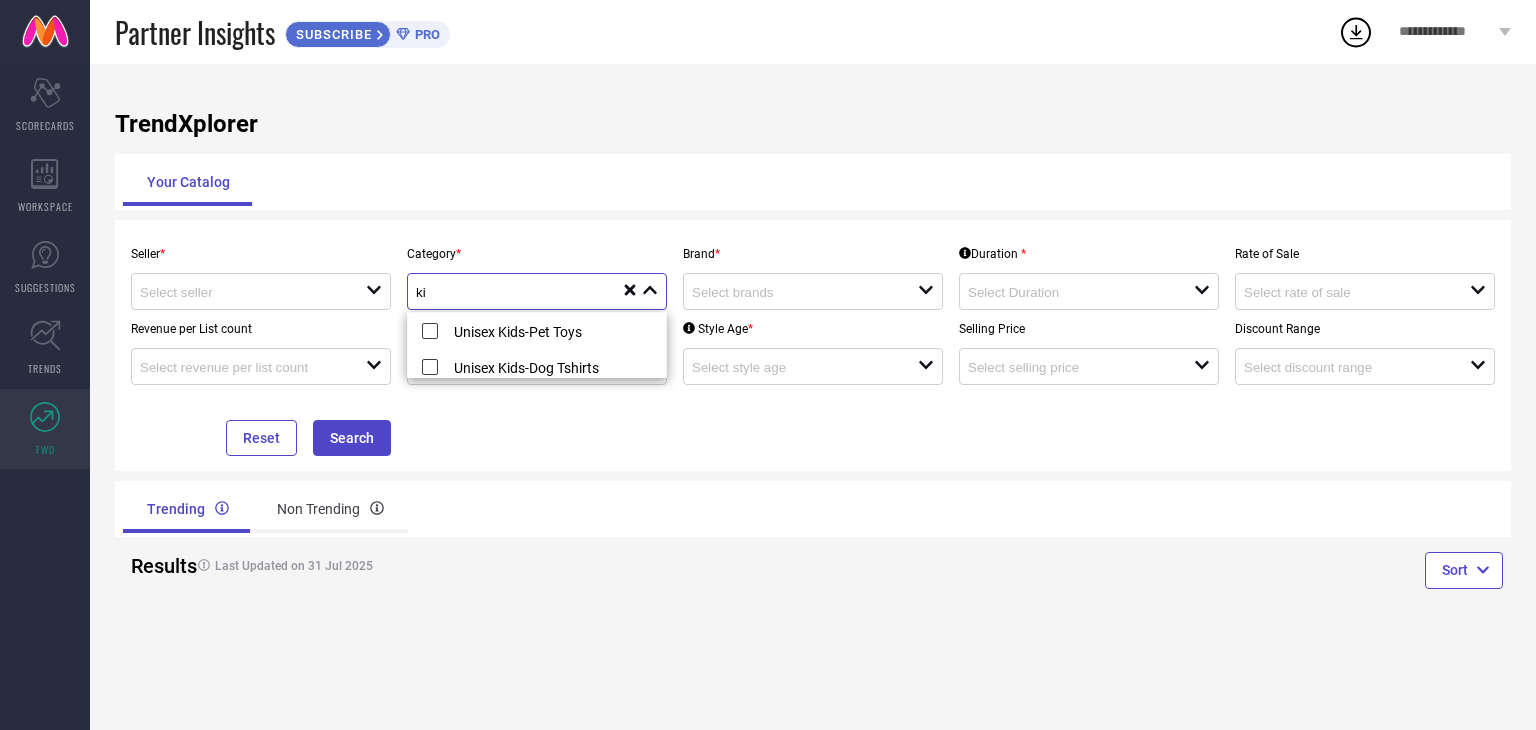 type on "k" 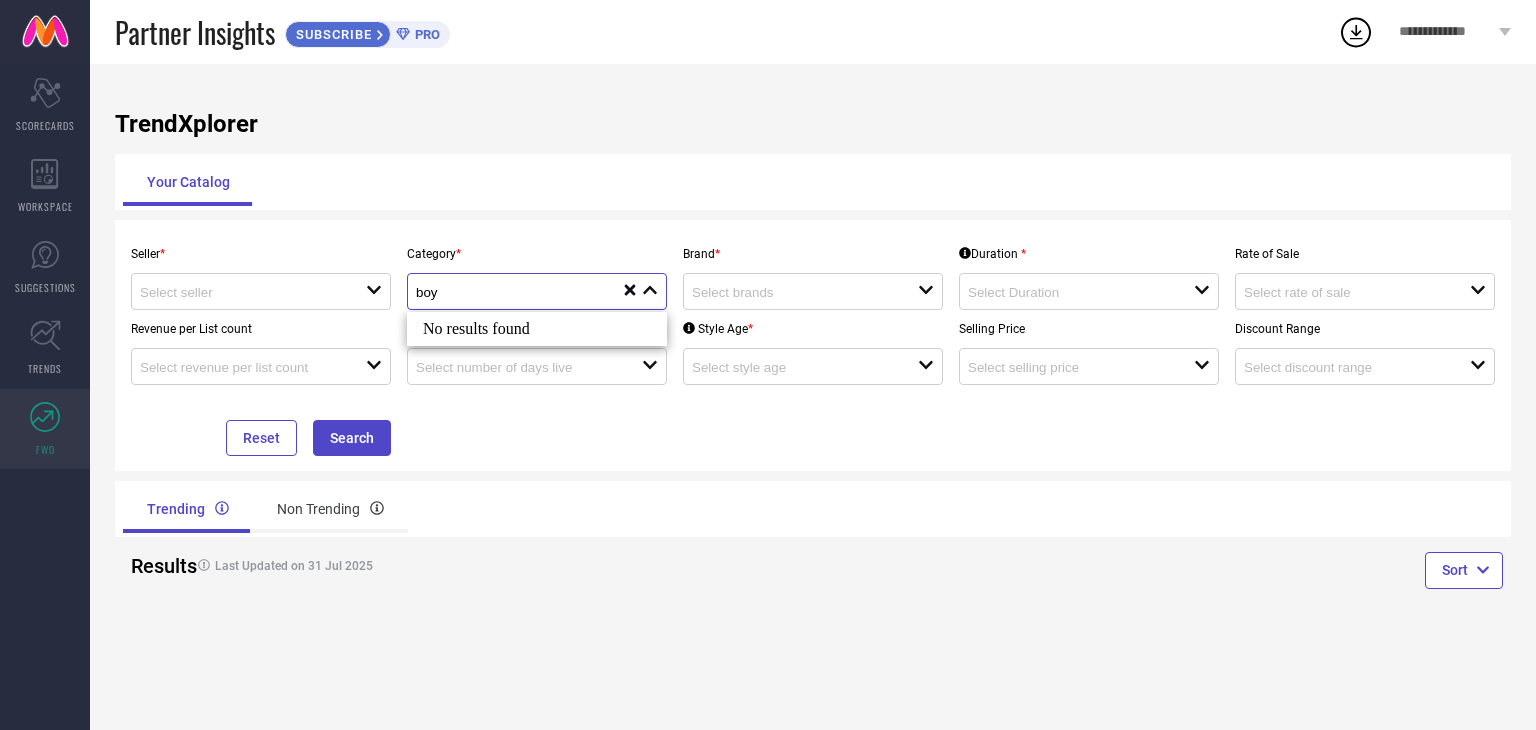 type on "bo" 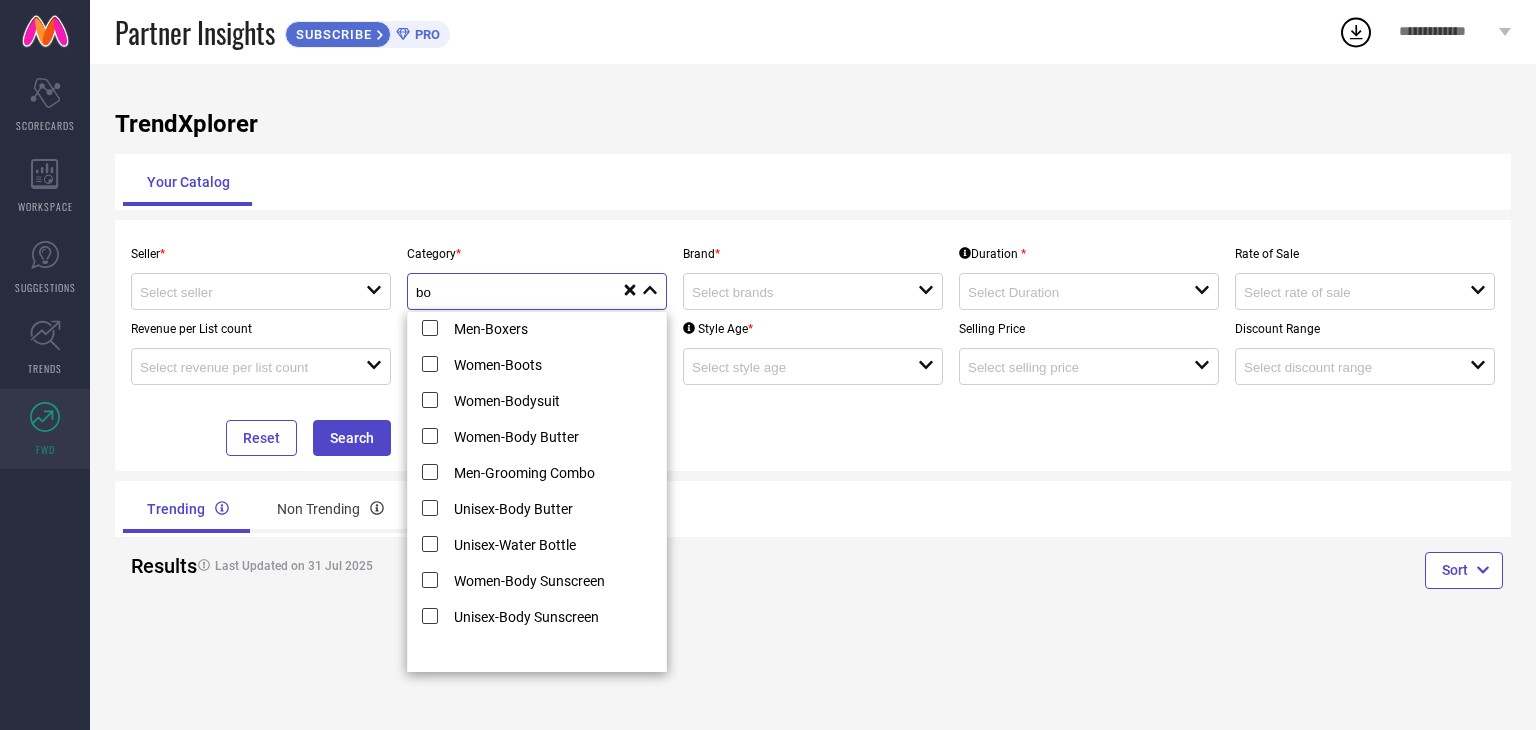 scroll, scrollTop: 0, scrollLeft: 0, axis: both 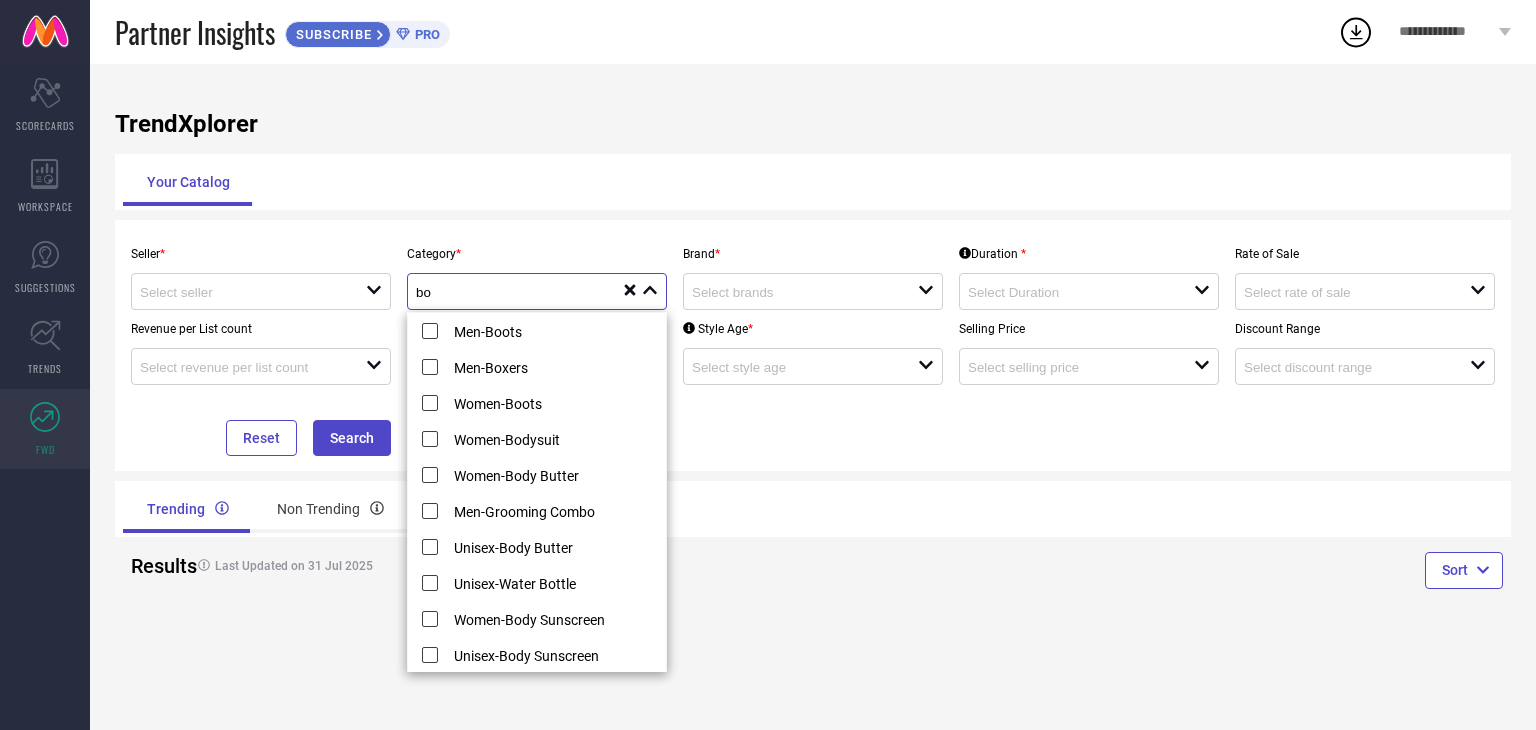 click on "bo" at bounding box center [519, 292] 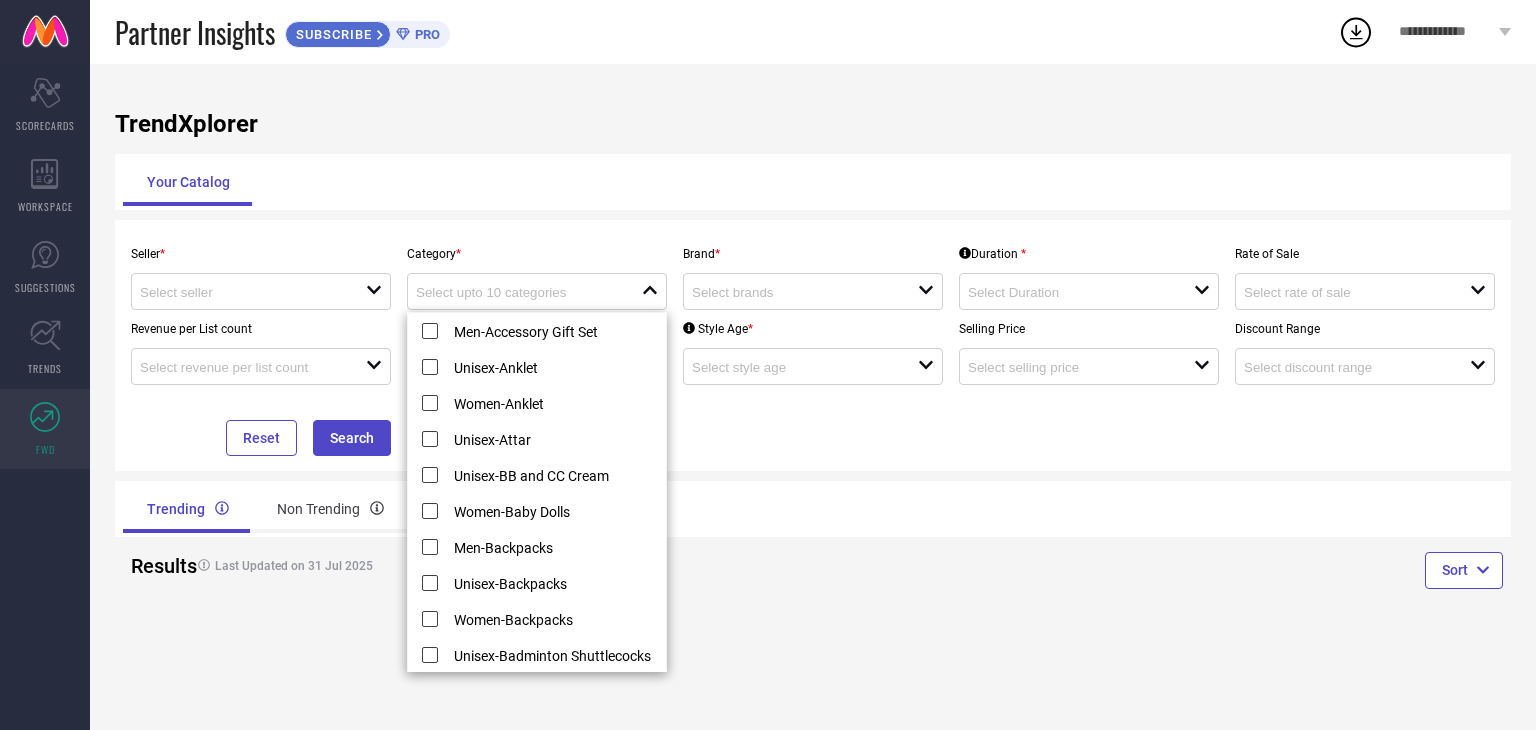 click on "Seller  * open Category  * close Brand  * open  Duration   * open Rate of Sale open Revenue per List count open Number of days live open   Style Age * open Selling Price open Discount Range open Reset Search" at bounding box center [813, 345] 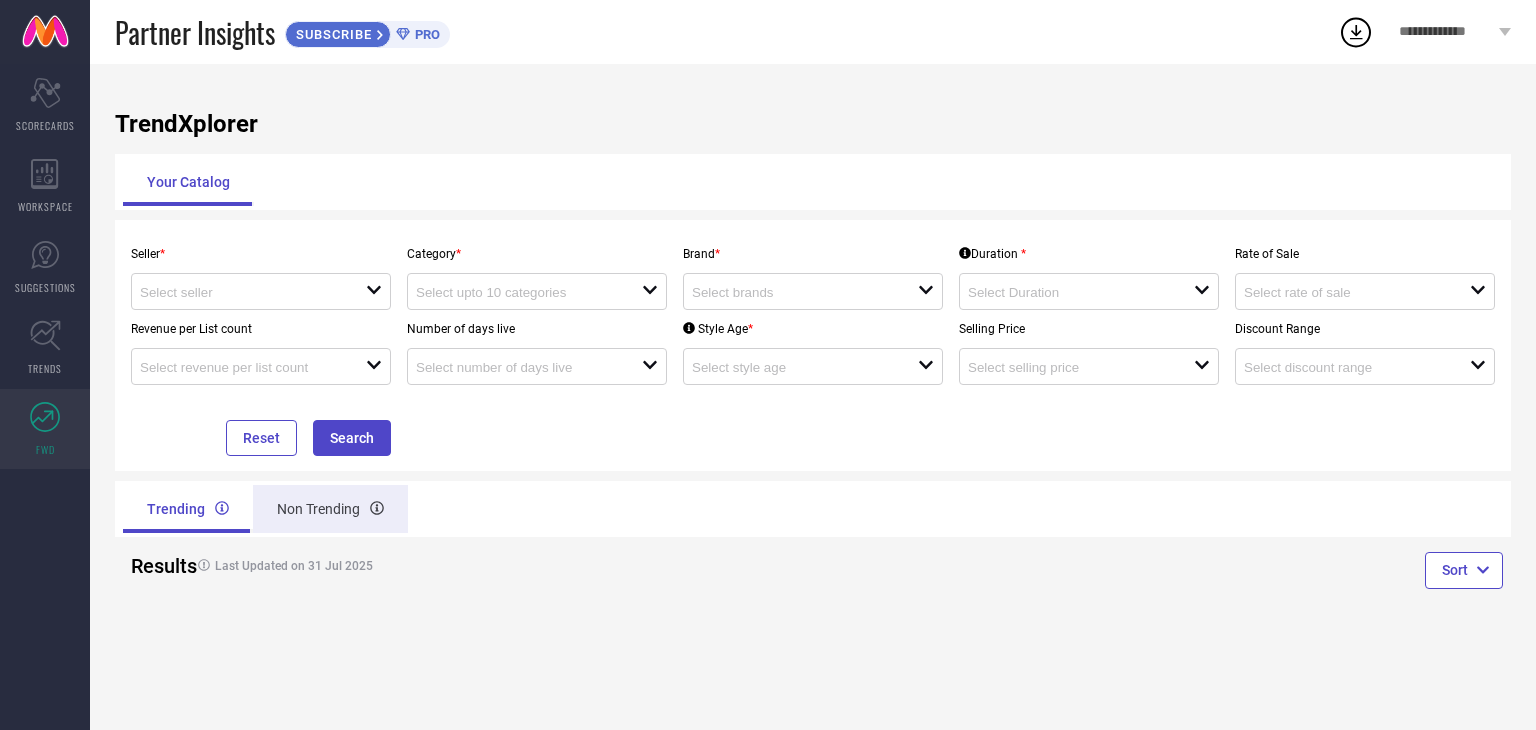 click on "Non Trending" at bounding box center (330, 509) 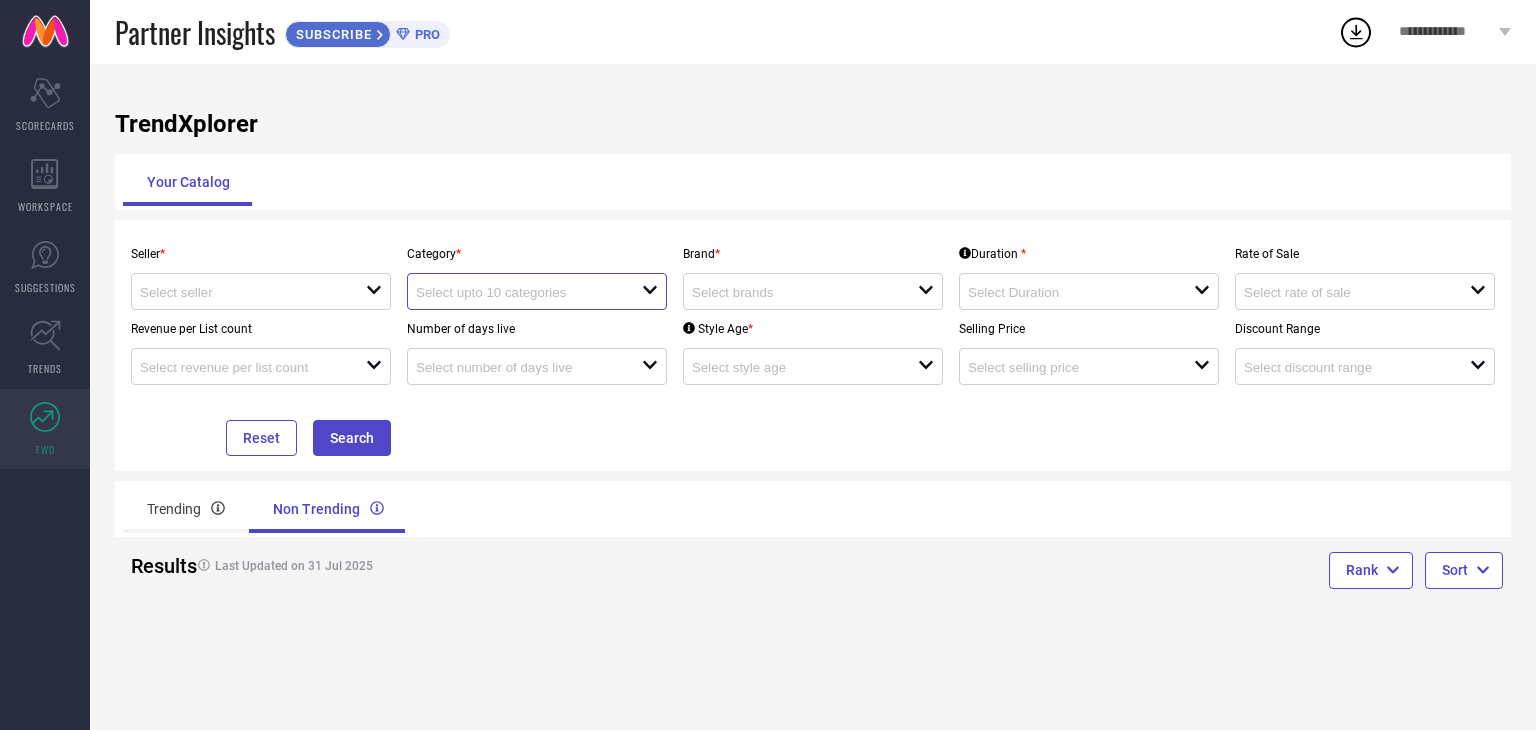 click at bounding box center [517, 292] 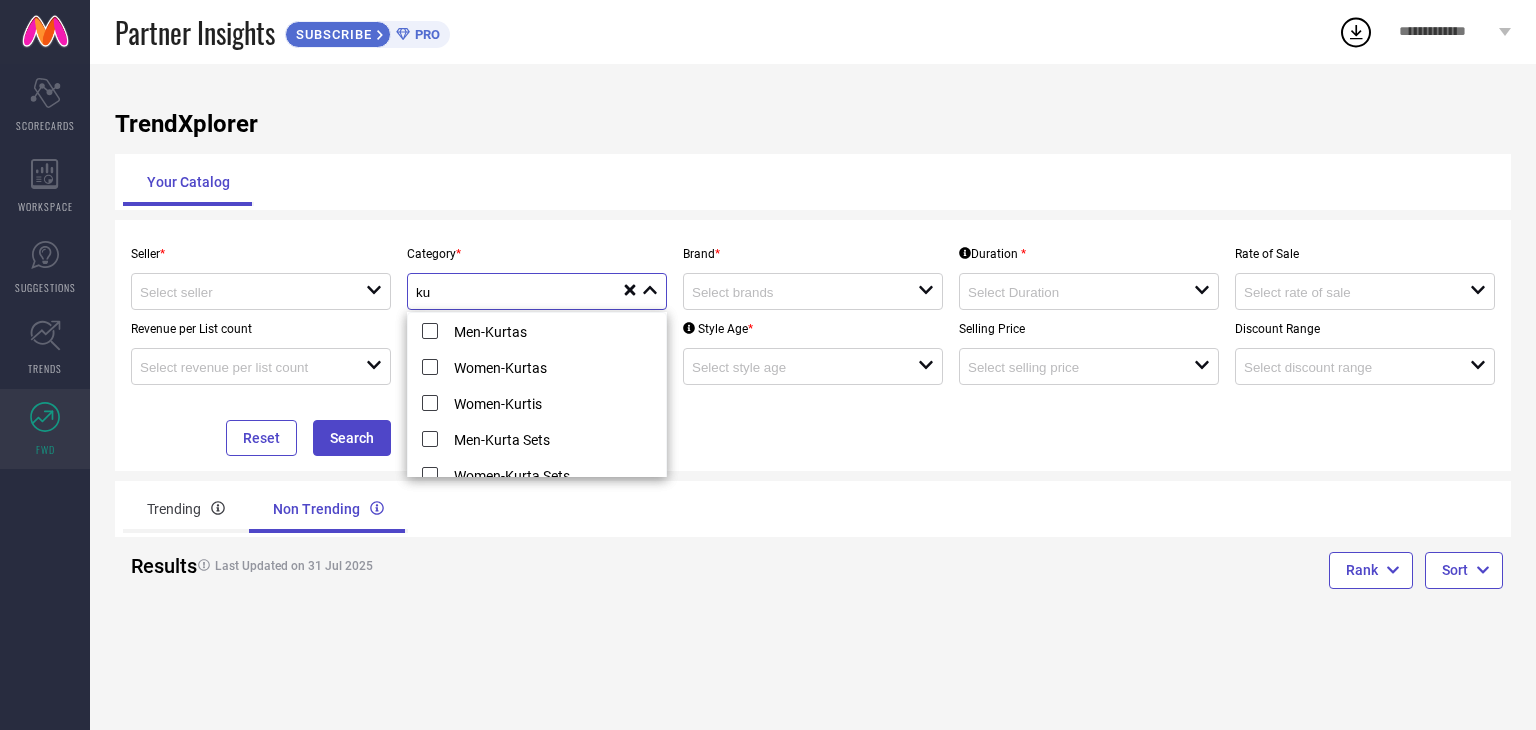 scroll, scrollTop: 15, scrollLeft: 0, axis: vertical 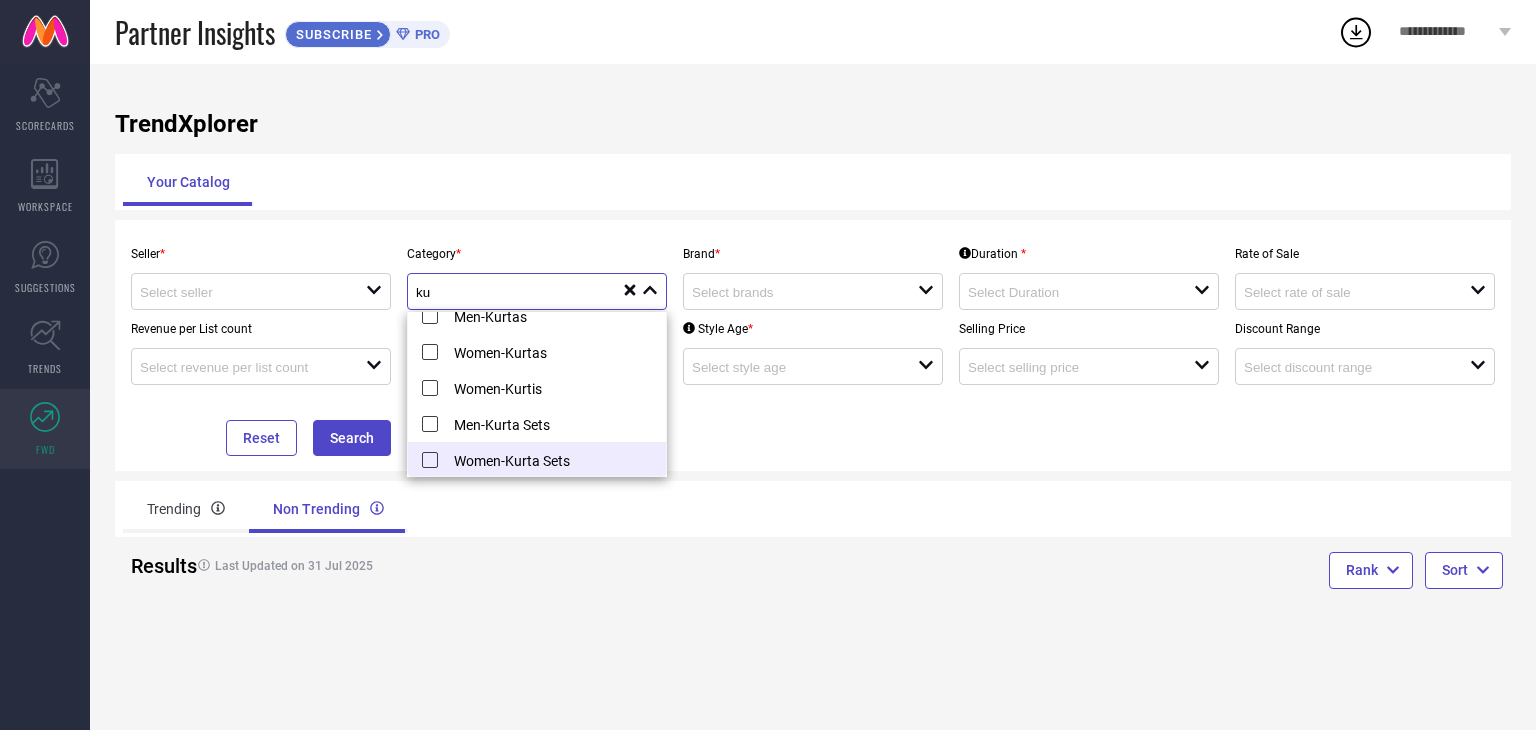 type on "ku" 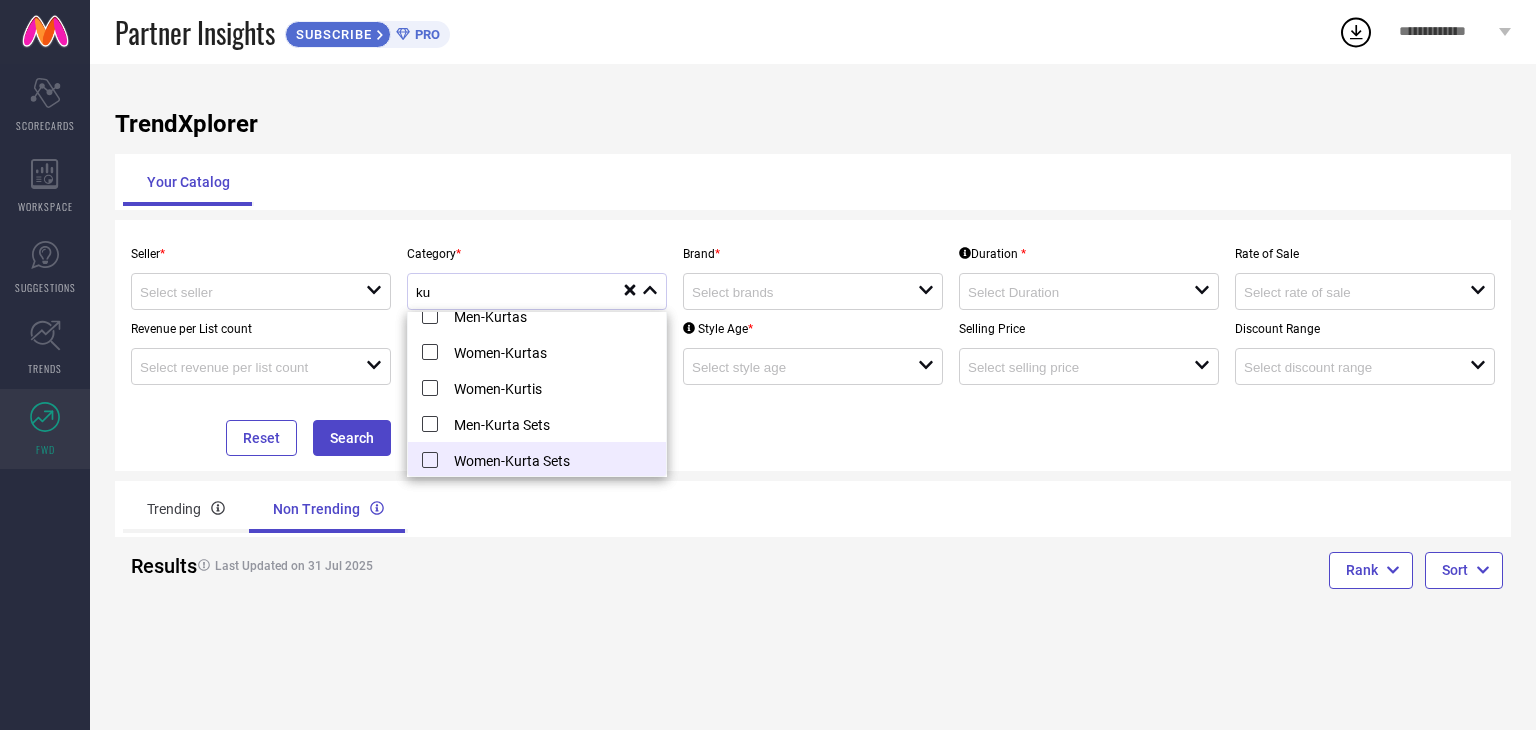 click on "Women-Kurta Sets" at bounding box center [537, 460] 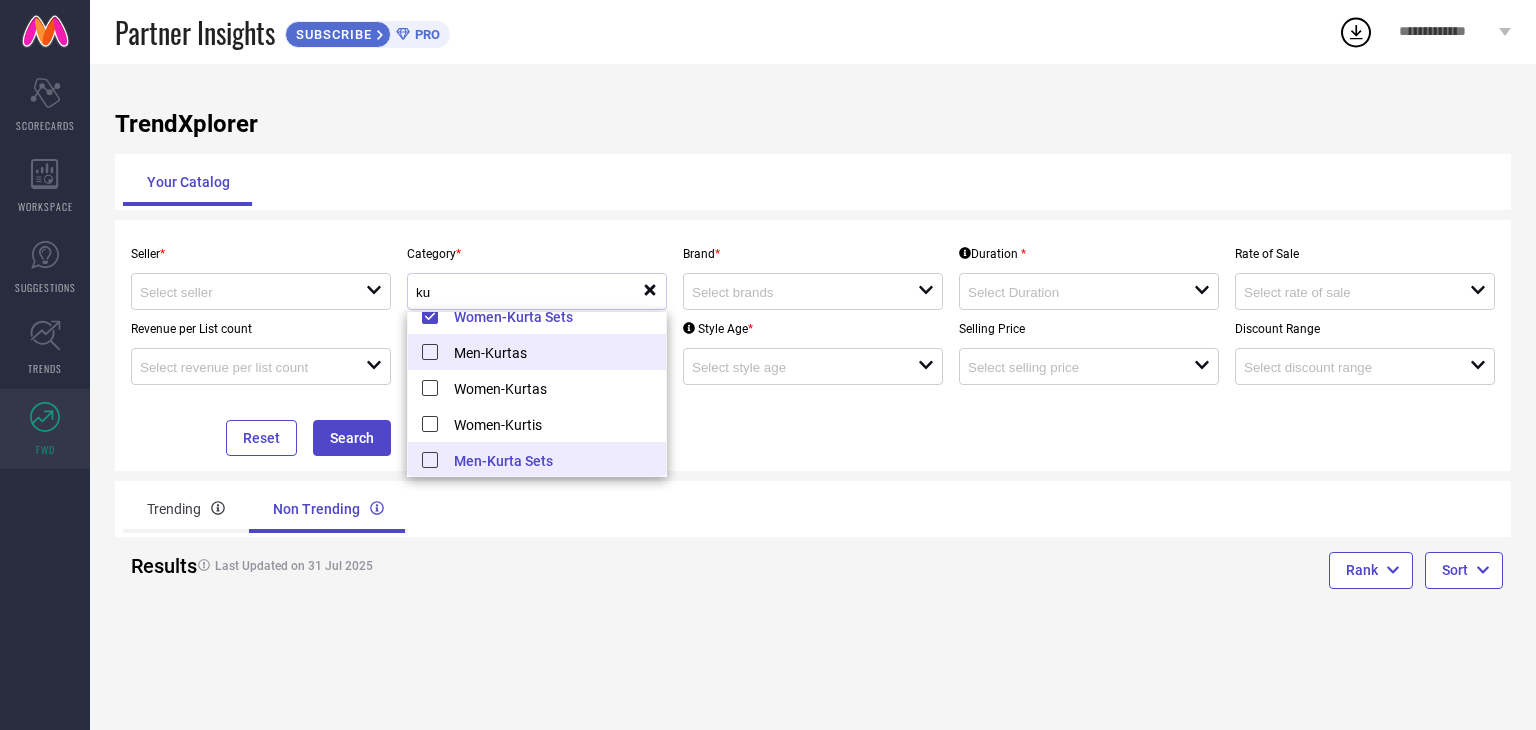 click on "Men-Kurtas" at bounding box center [537, 352] 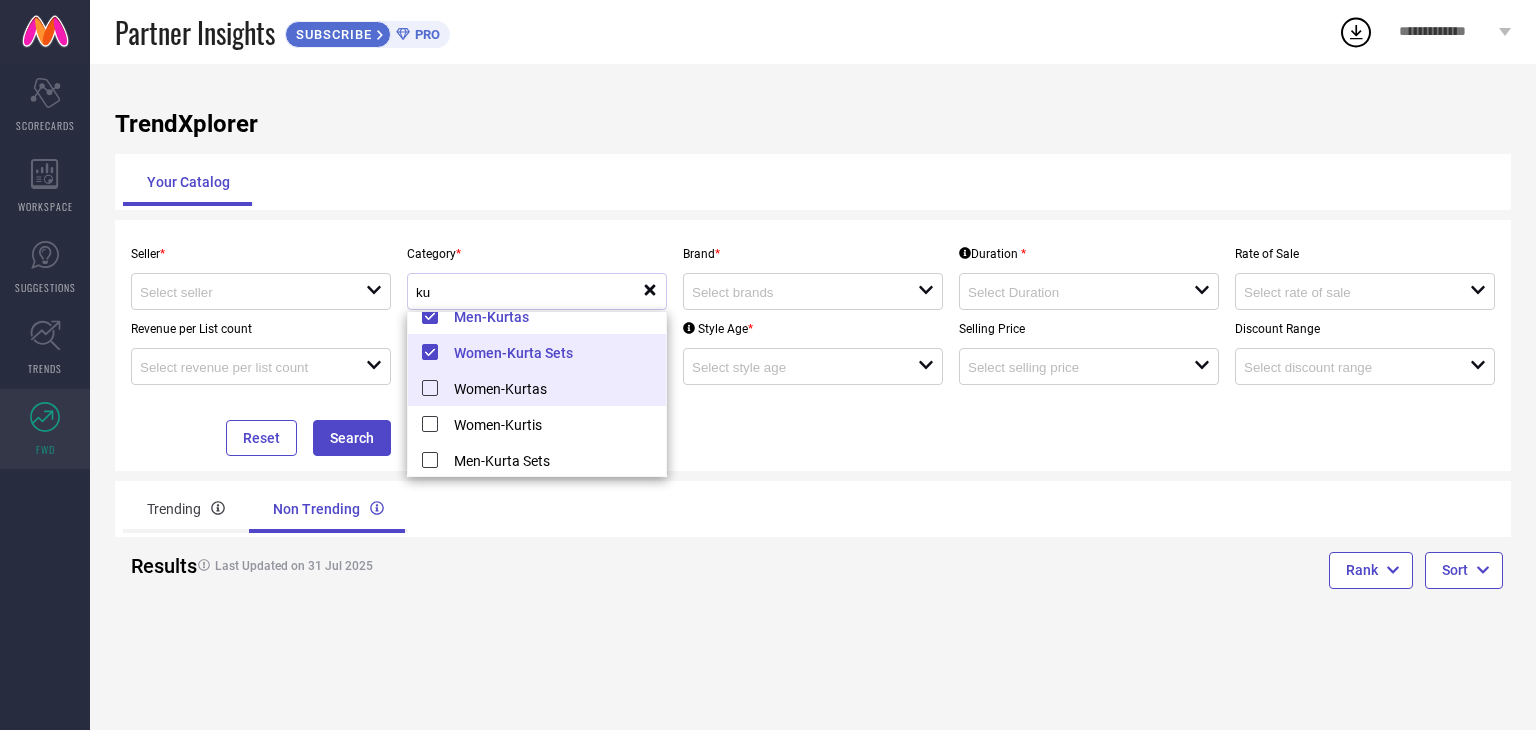 click on "Women-Kurtas" at bounding box center [537, 388] 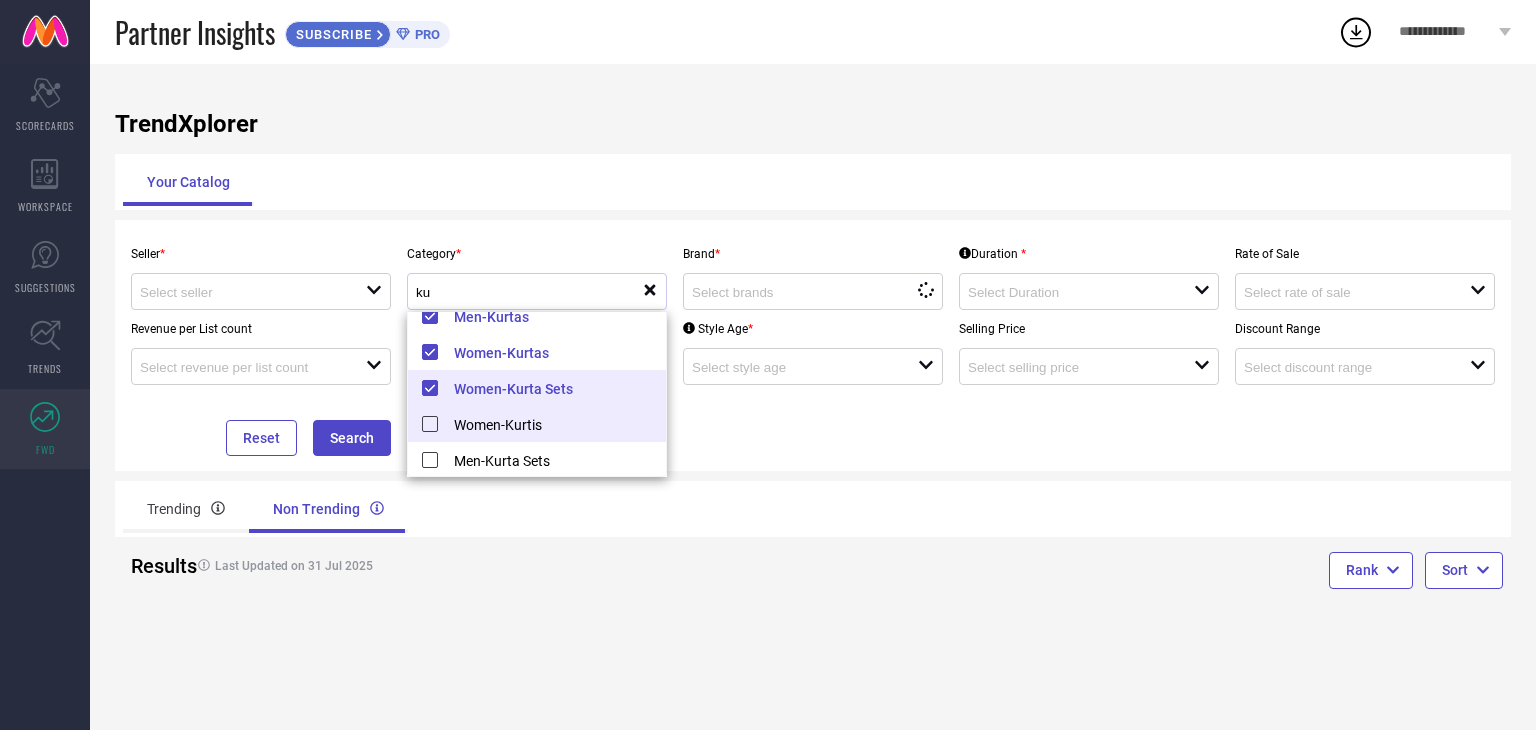 click on "Women-Kurtis" at bounding box center [537, 424] 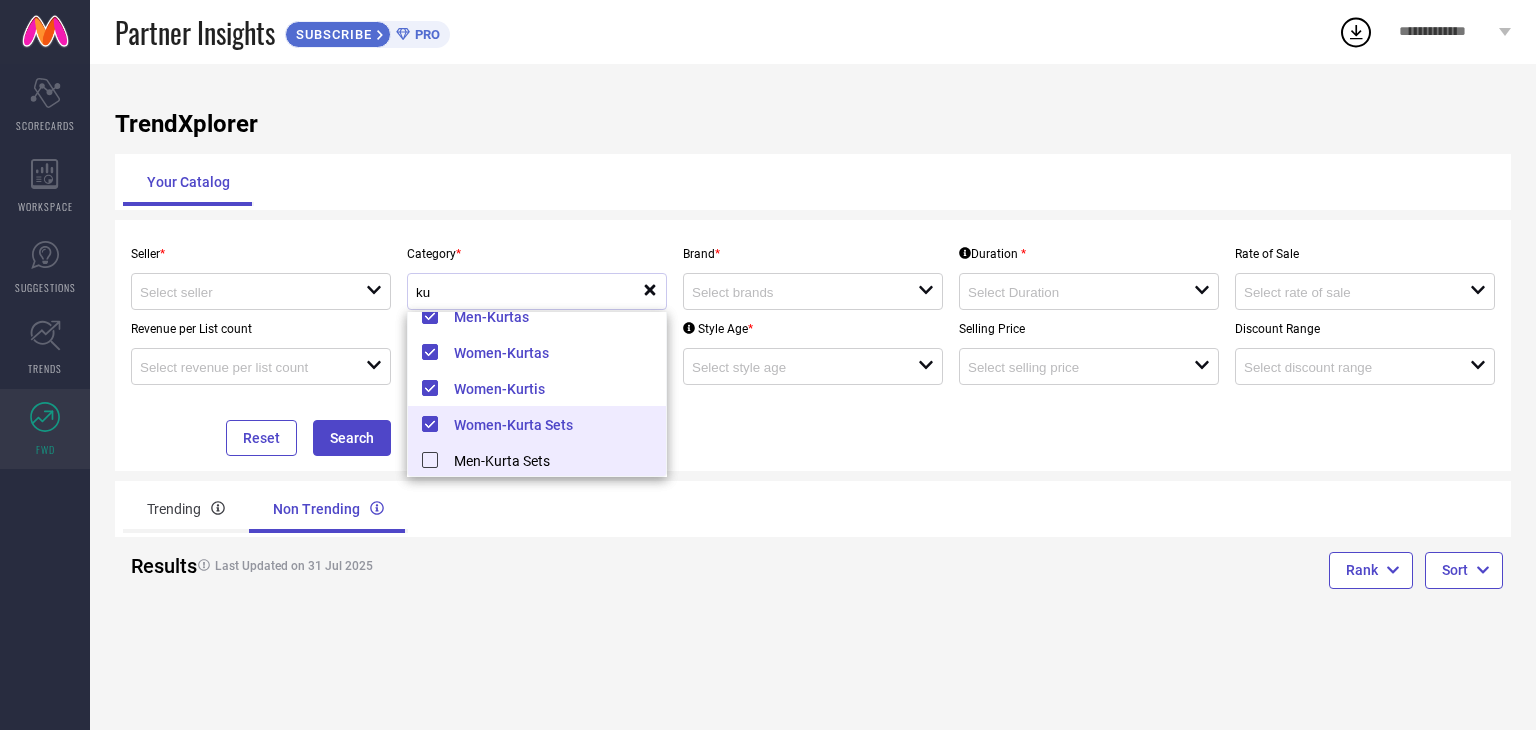 click on "Men-Kurta Sets" at bounding box center (537, 460) 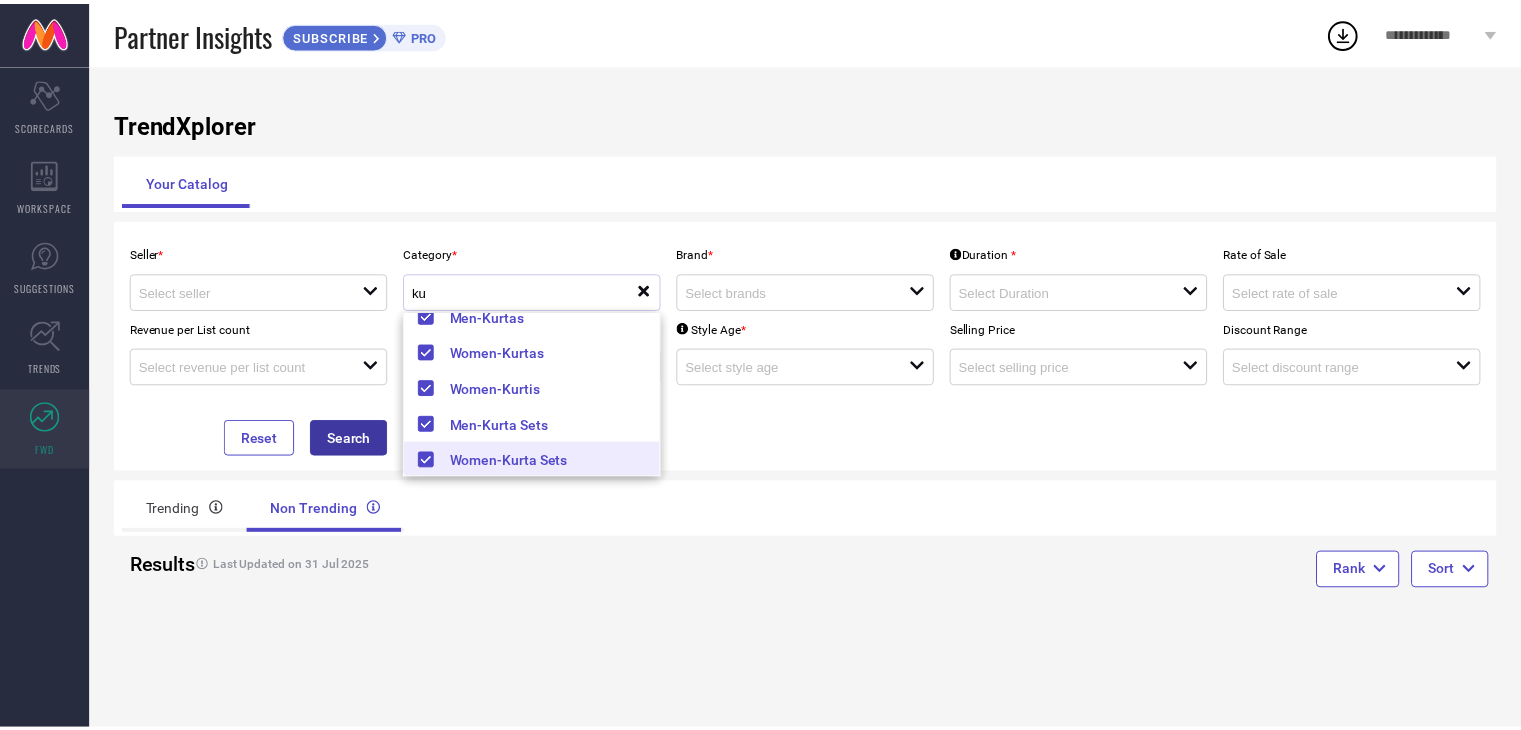 scroll, scrollTop: 0, scrollLeft: 0, axis: both 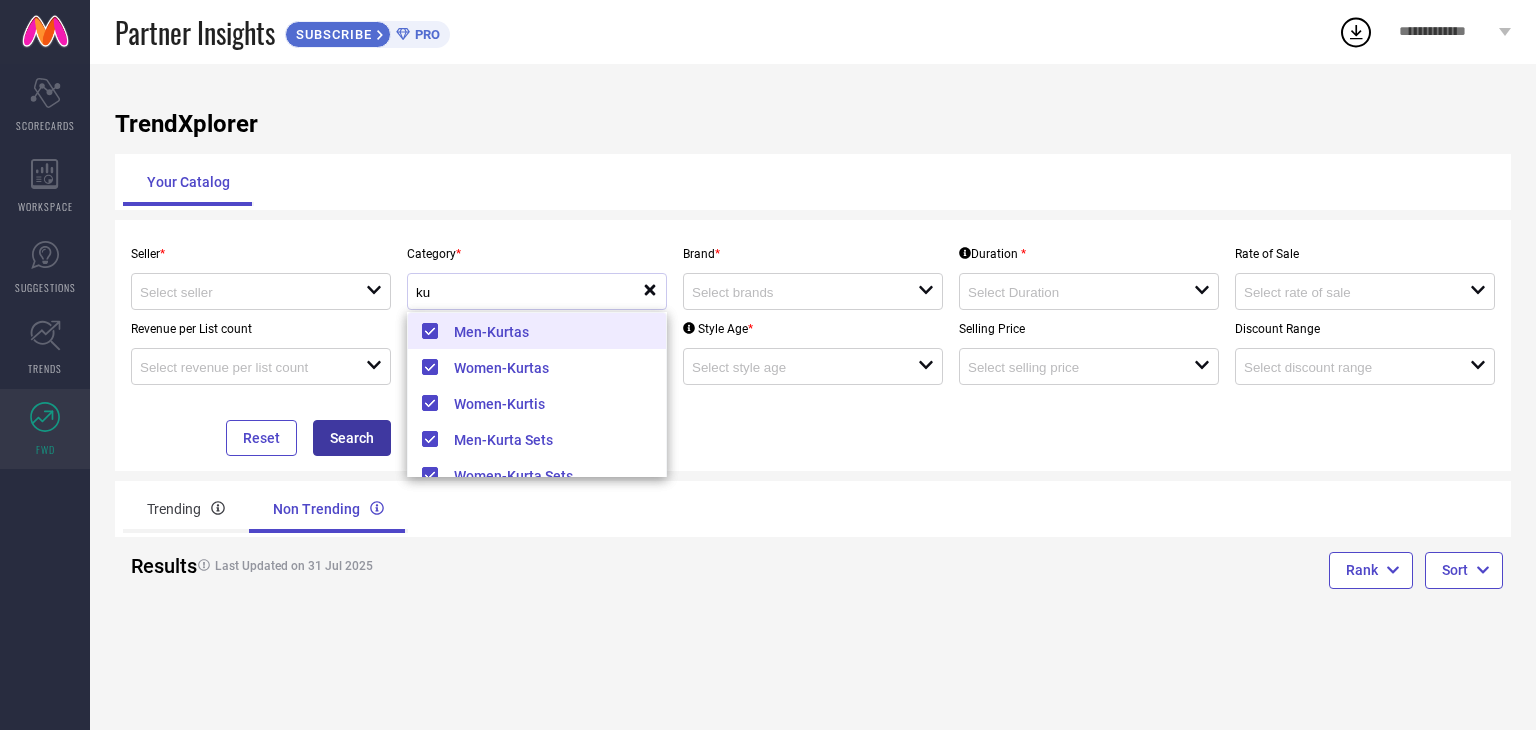 click on "Search" at bounding box center (352, 438) 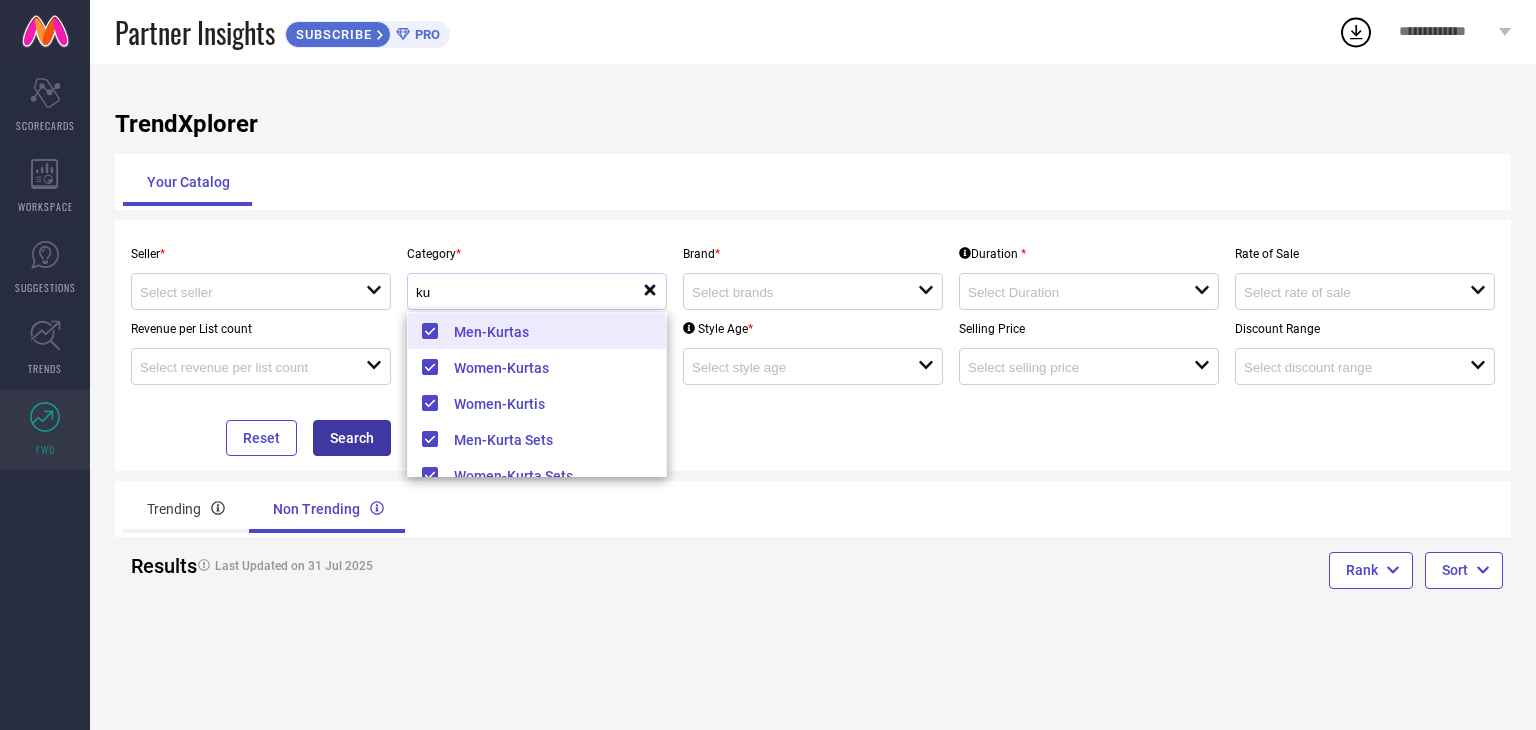 type 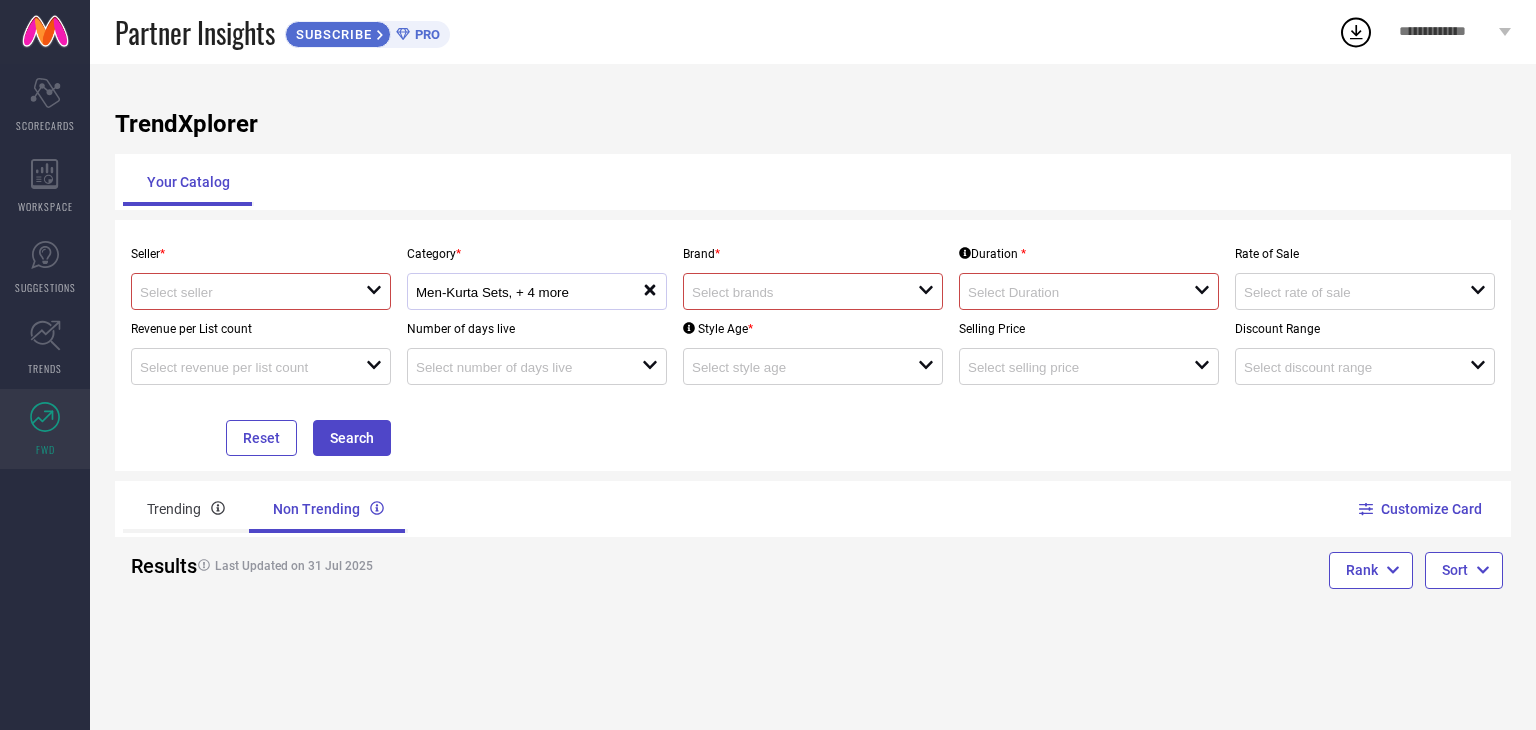 click at bounding box center [805, 291] 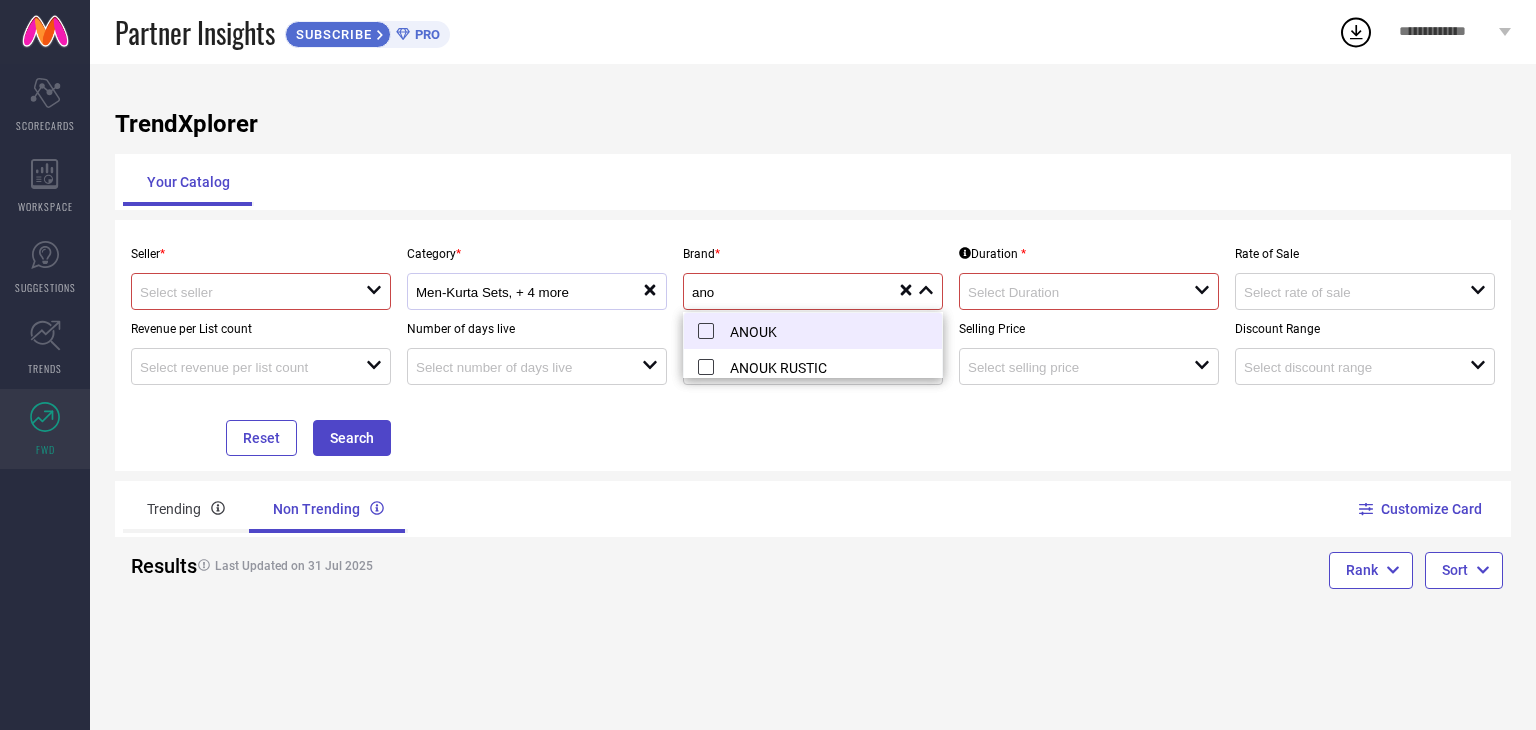 type on "ano" 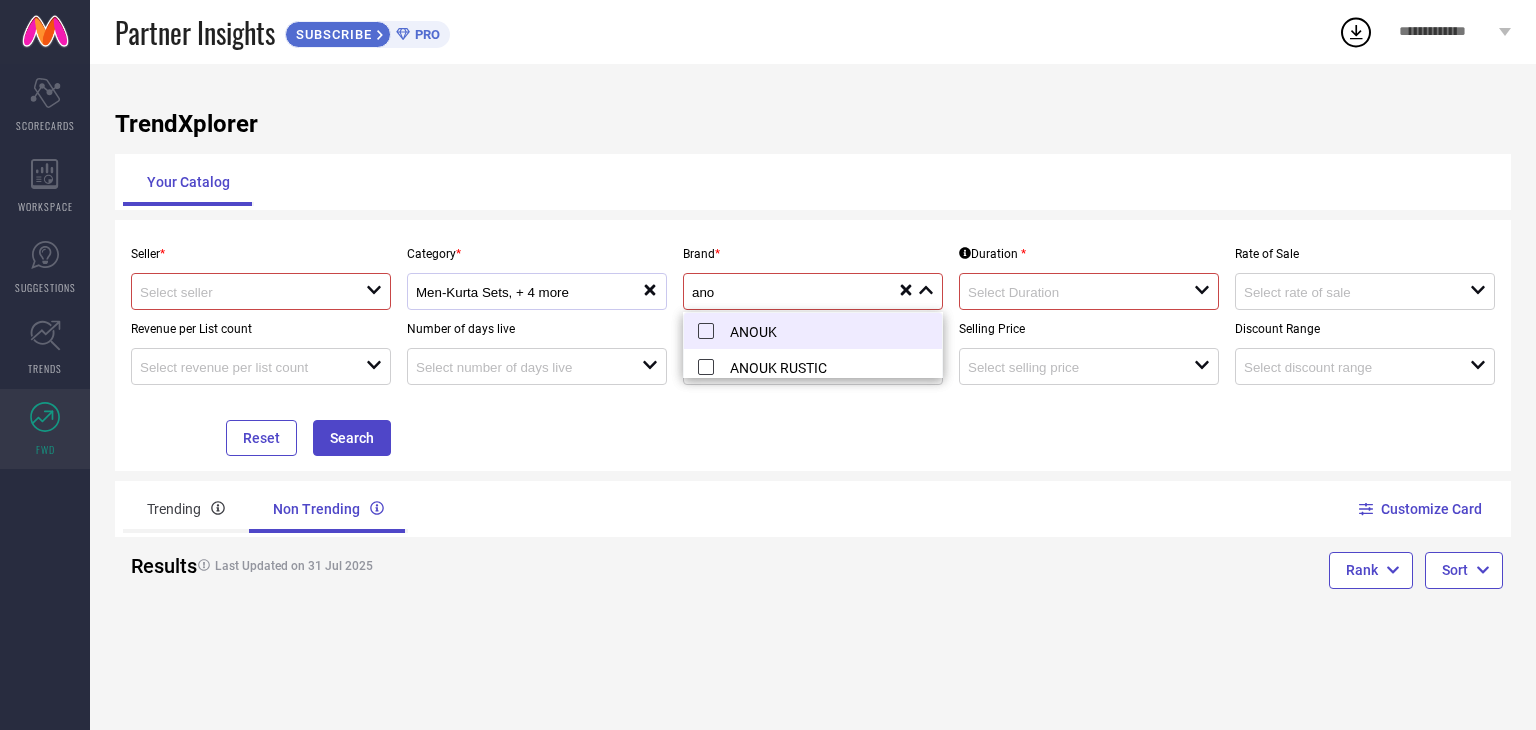 click on "ANOUK" at bounding box center (813, 331) 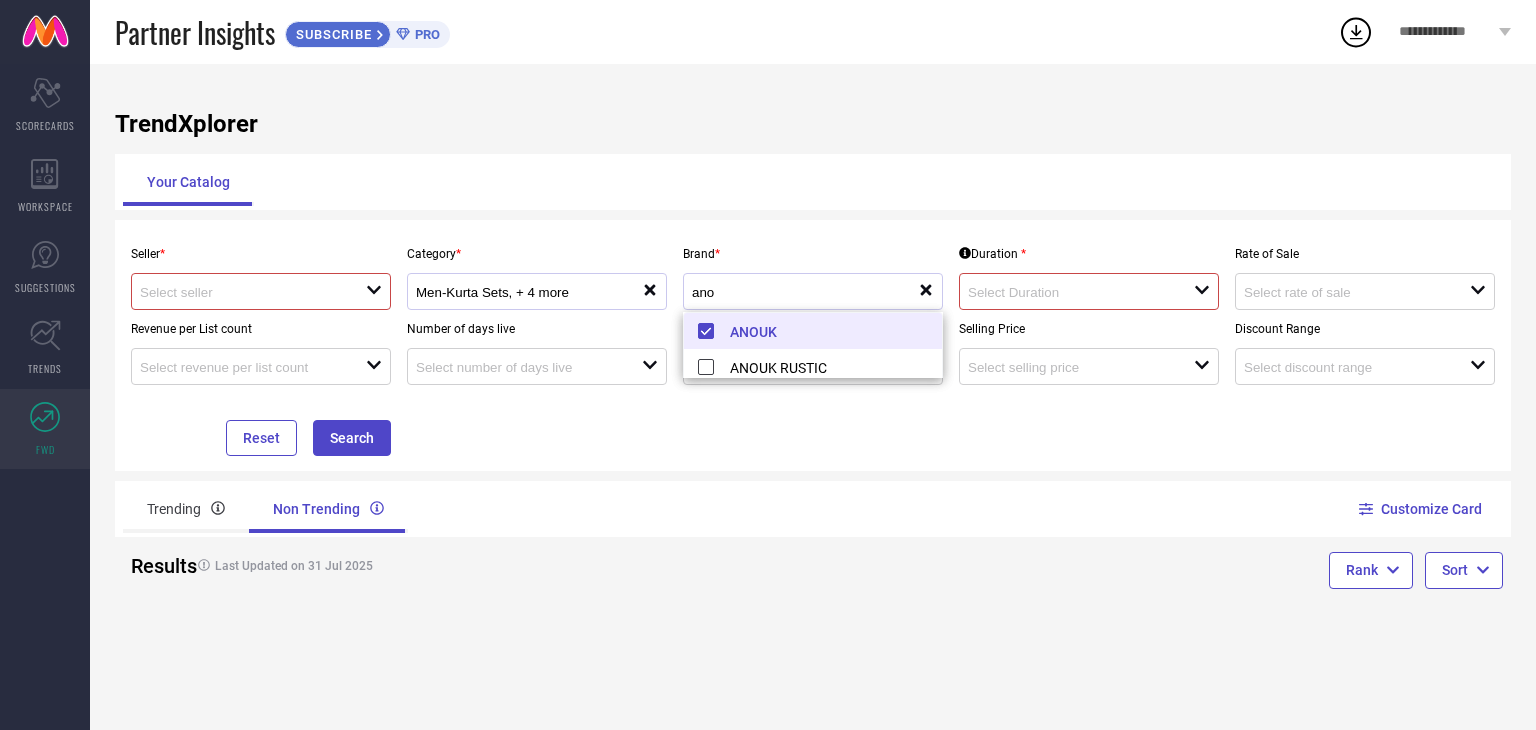 click at bounding box center (241, 292) 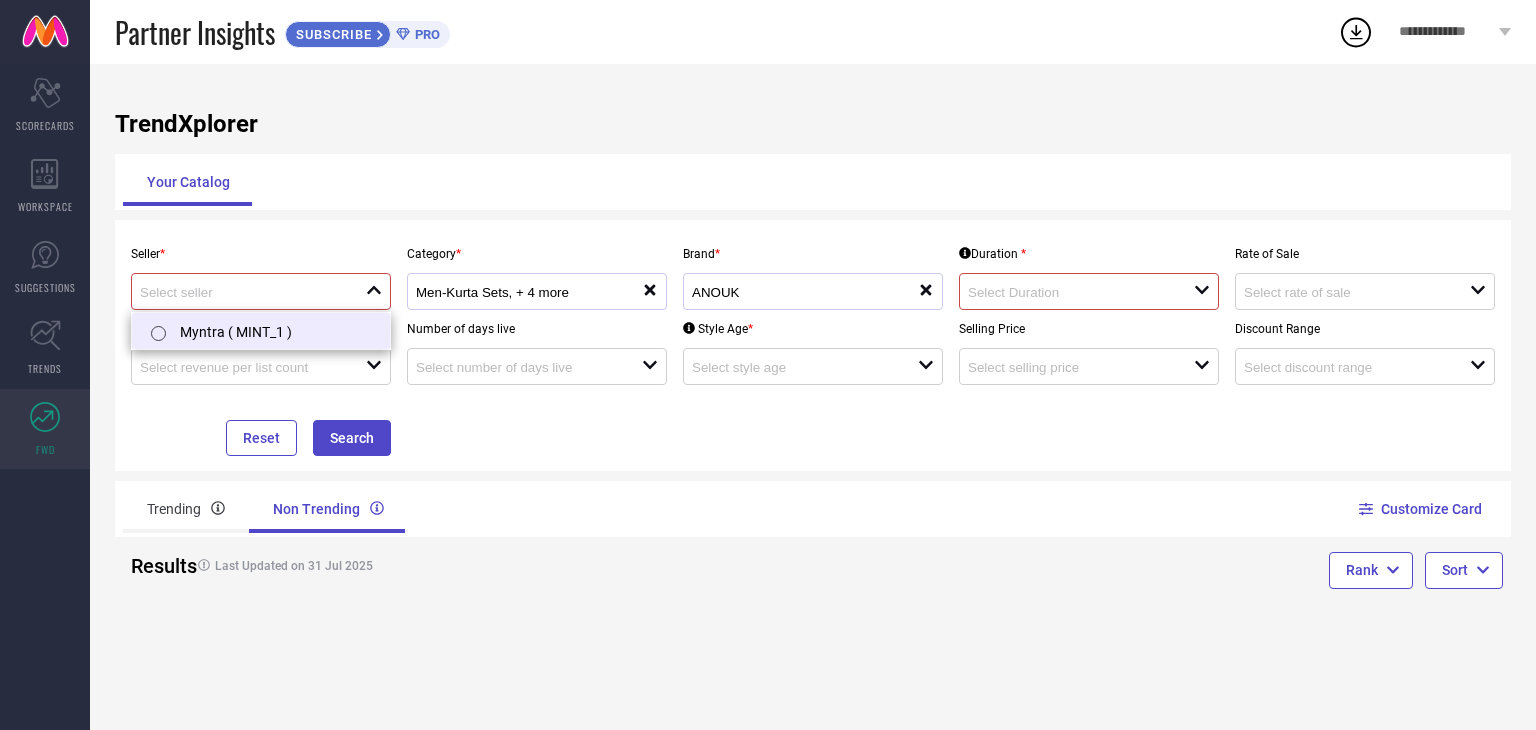 click at bounding box center (157, 333) 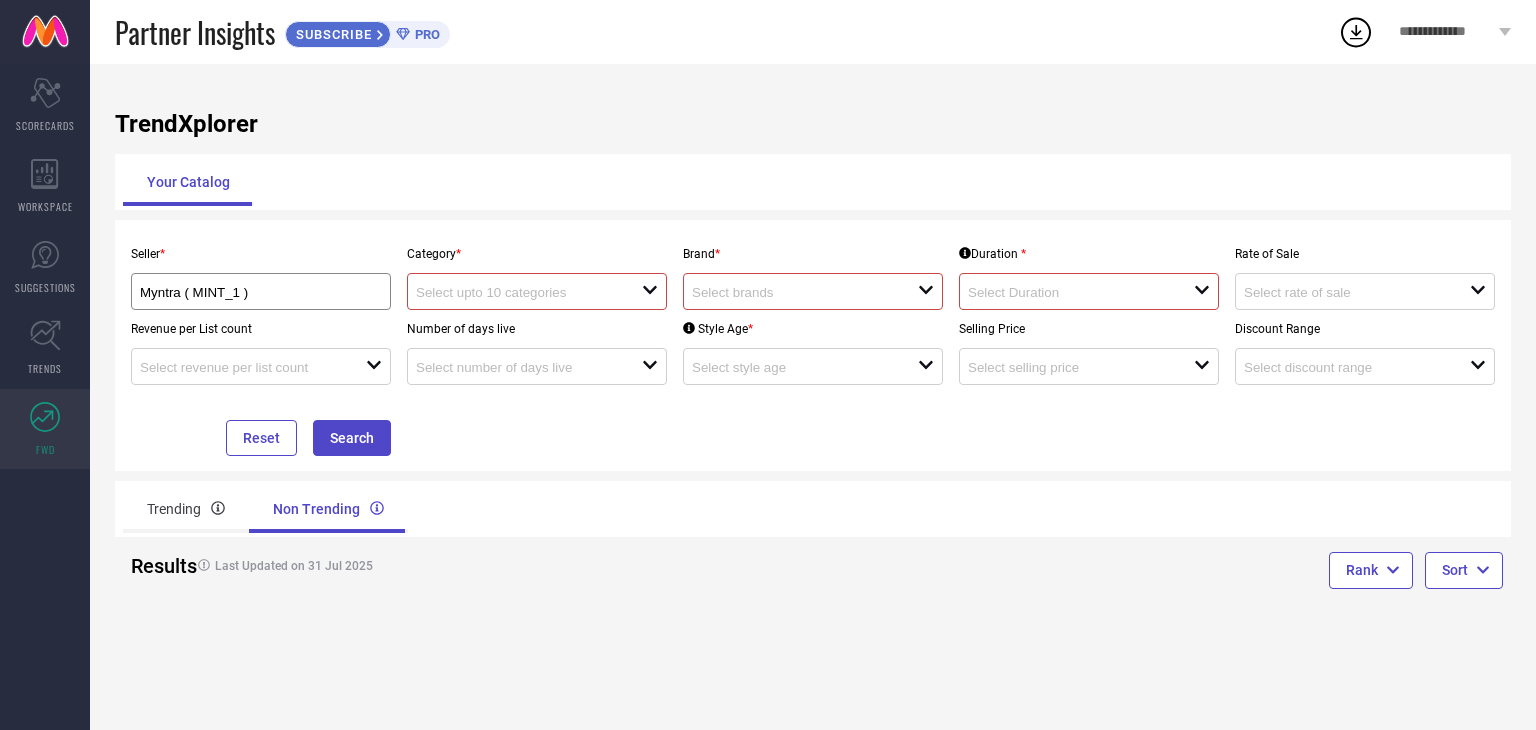 click at bounding box center [517, 292] 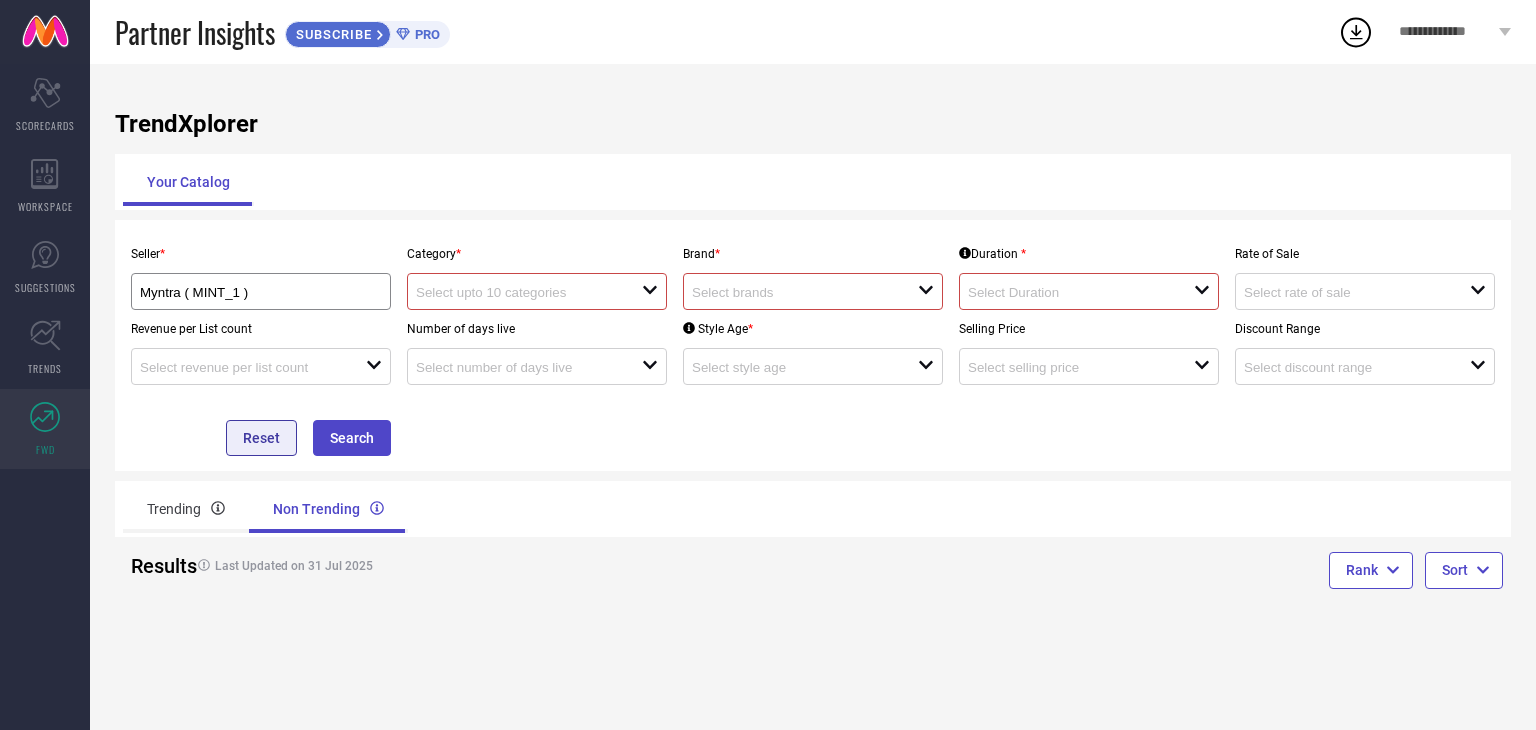 click on "Reset" at bounding box center [261, 438] 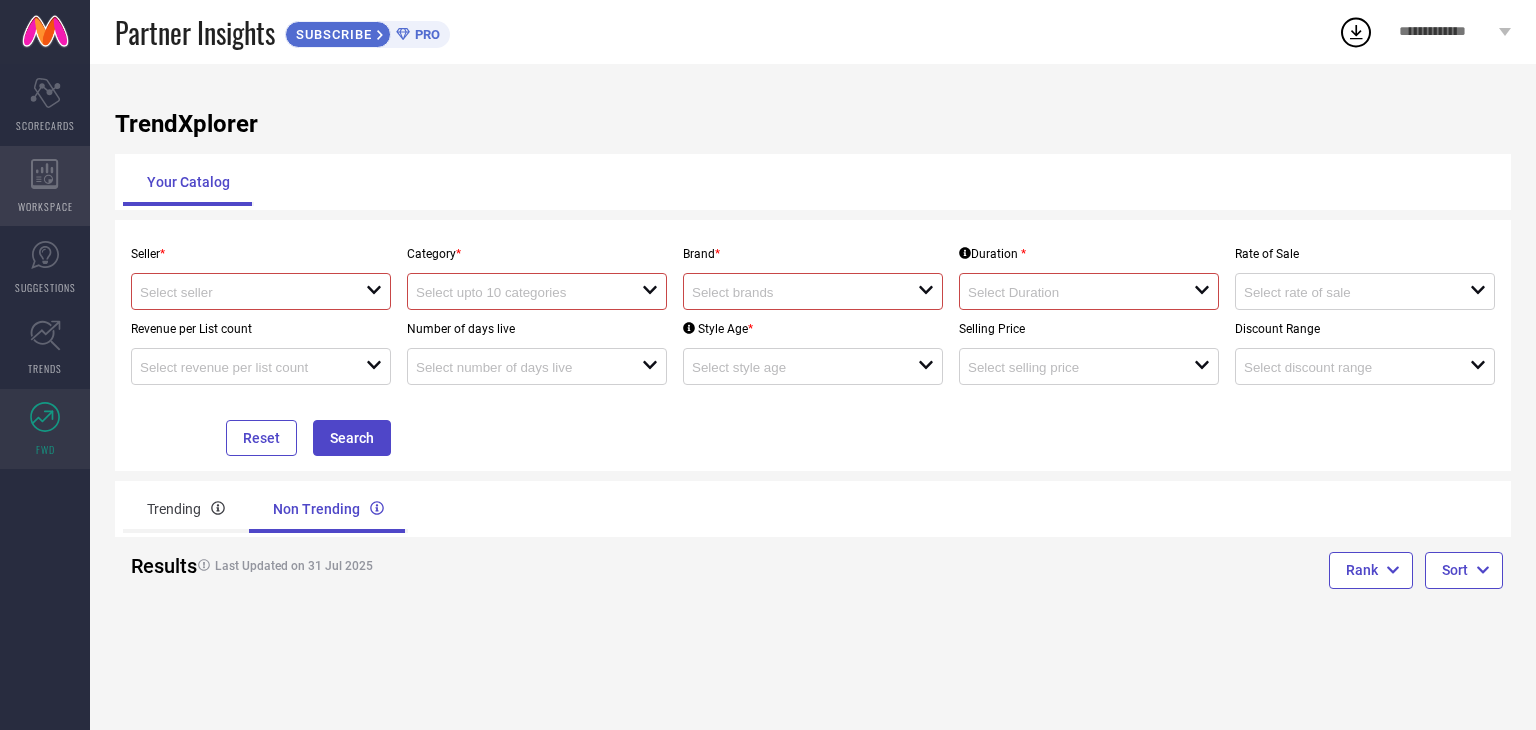 click on "WORKSPACE" at bounding box center (45, 206) 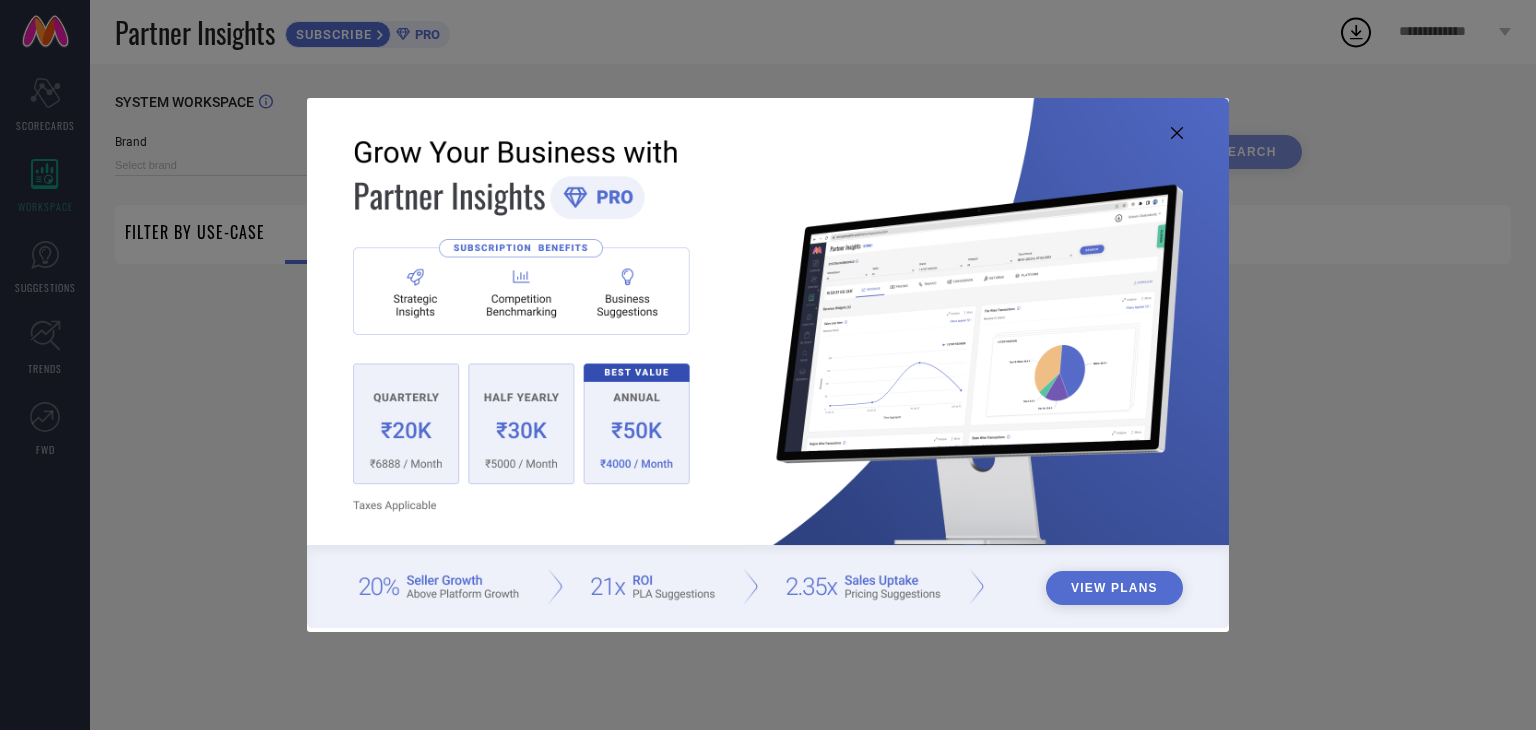 type on "1 STOP FASHION" 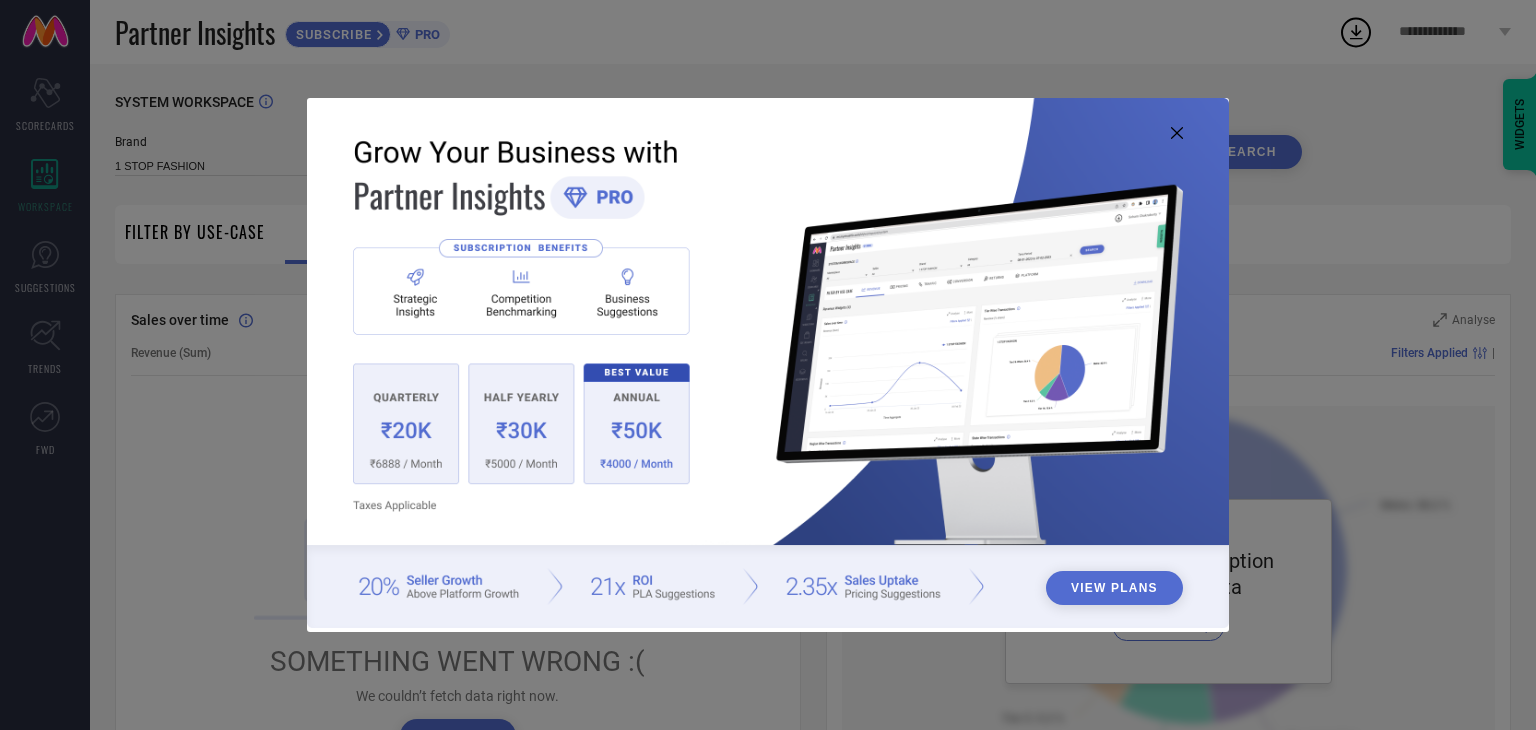 click at bounding box center (768, 363) 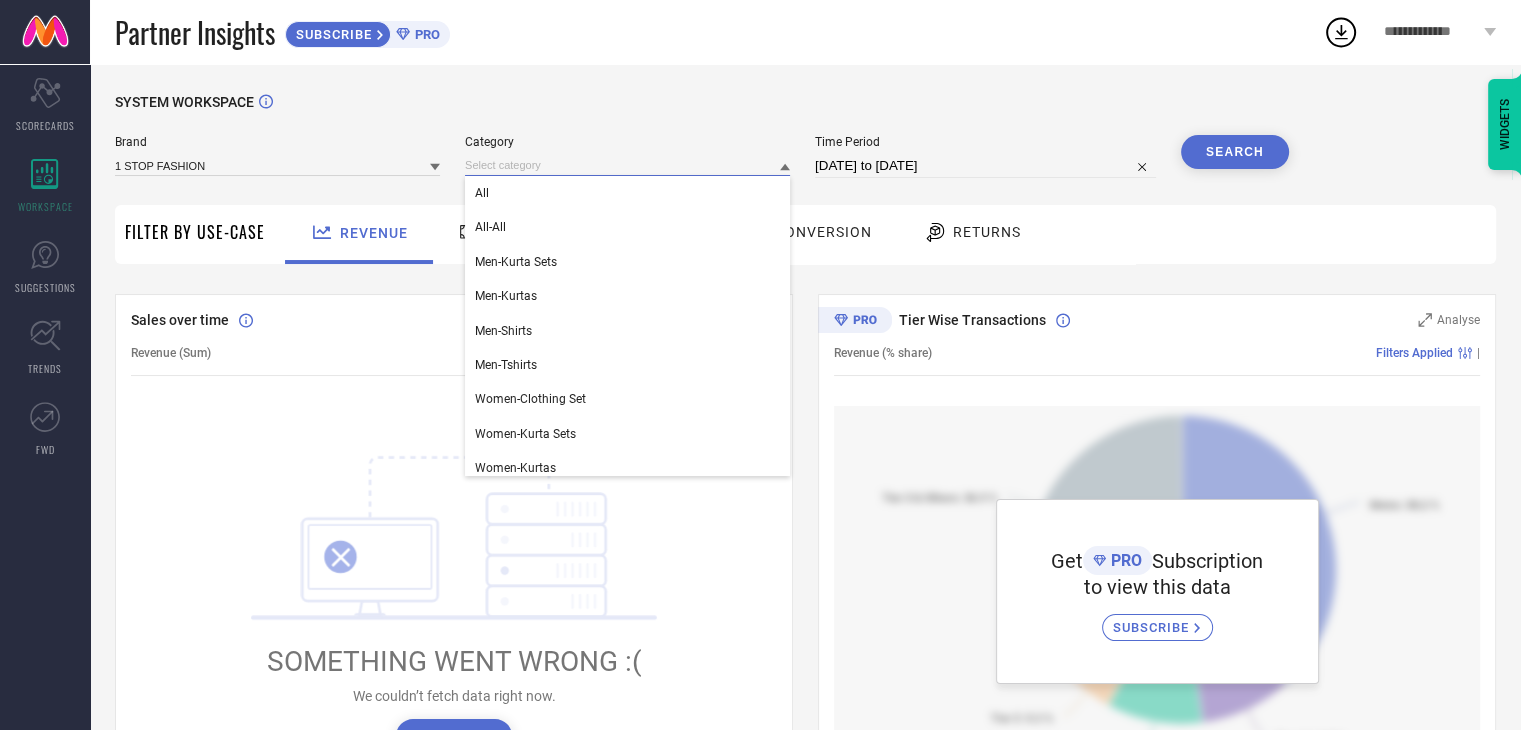 click at bounding box center [627, 165] 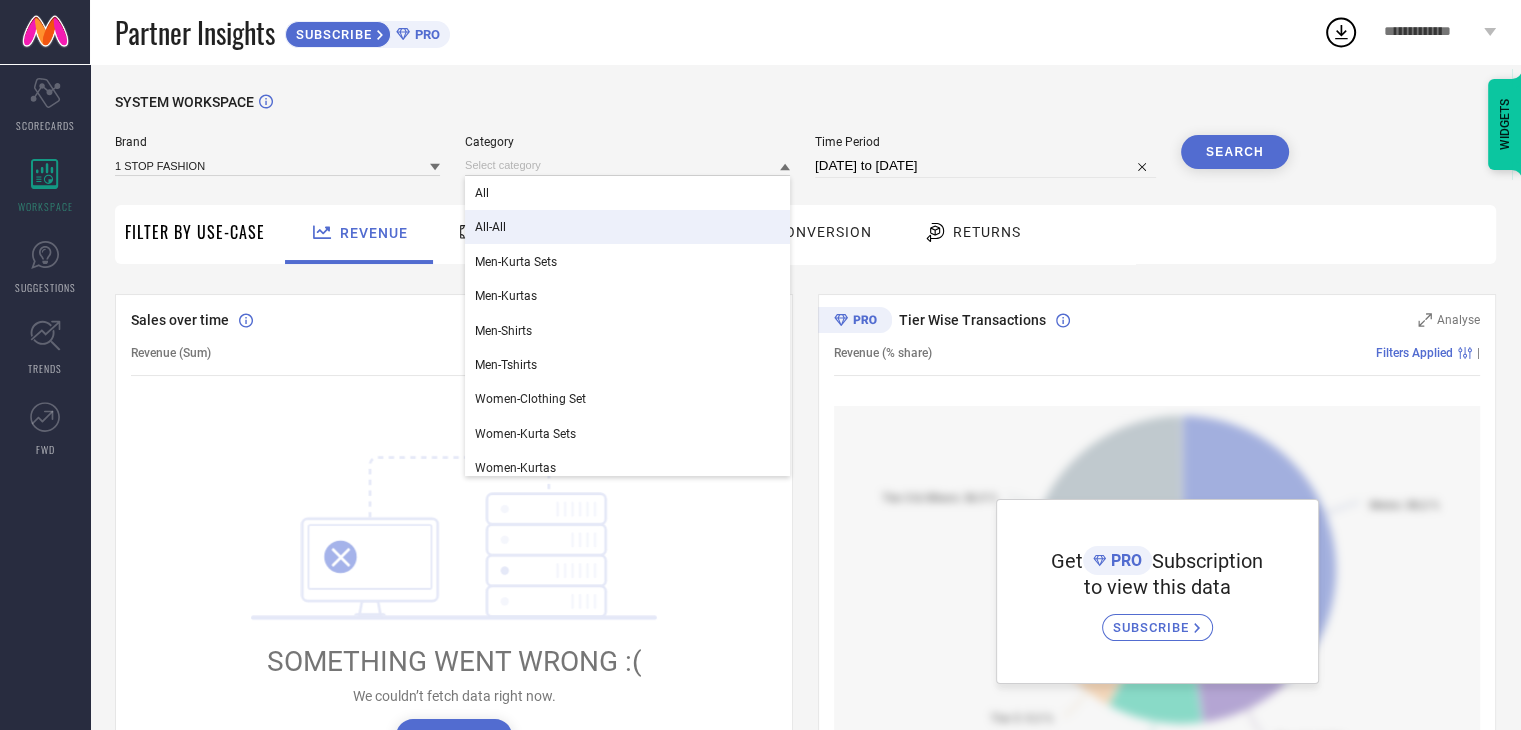 click on "All-All" at bounding box center (490, 227) 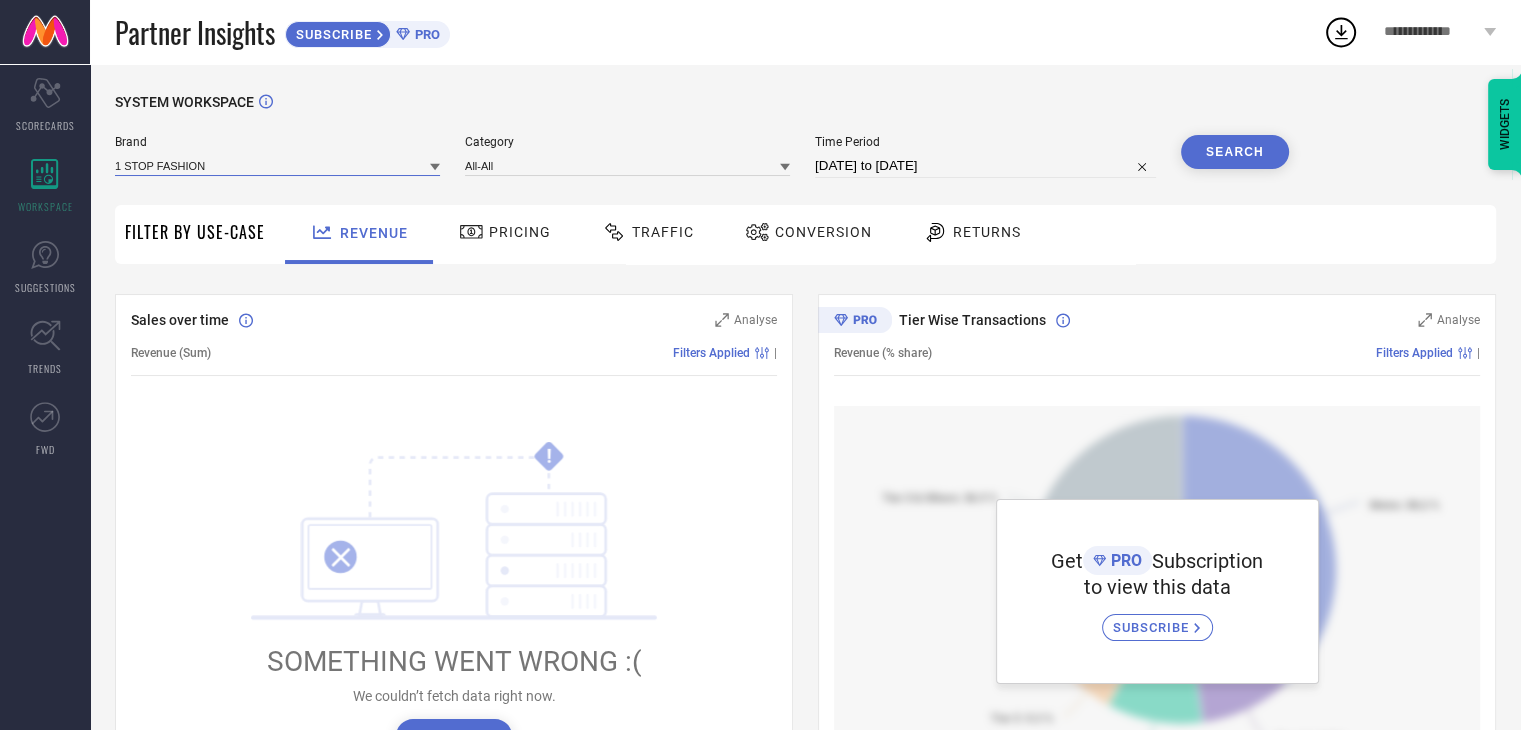 click at bounding box center (277, 165) 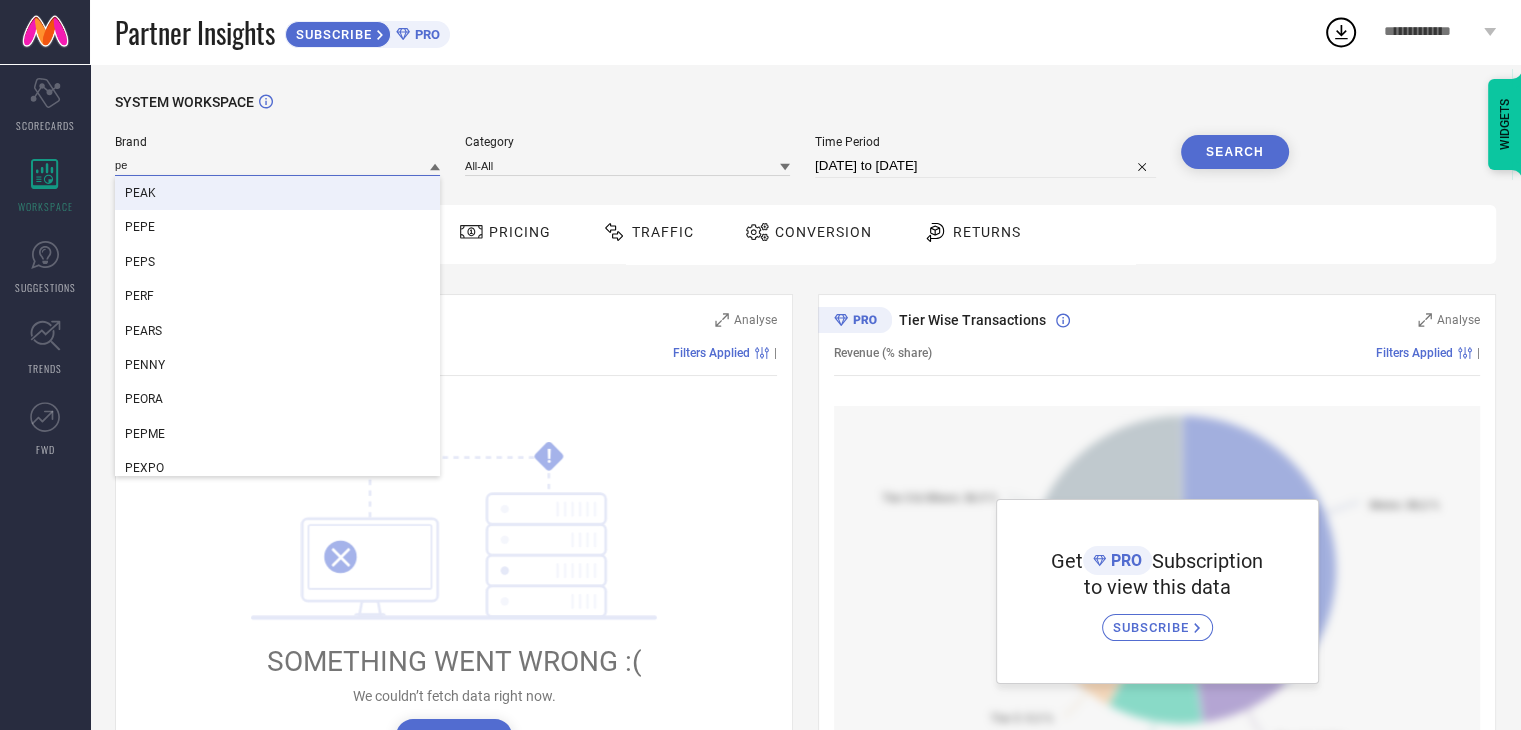 type on "pe" 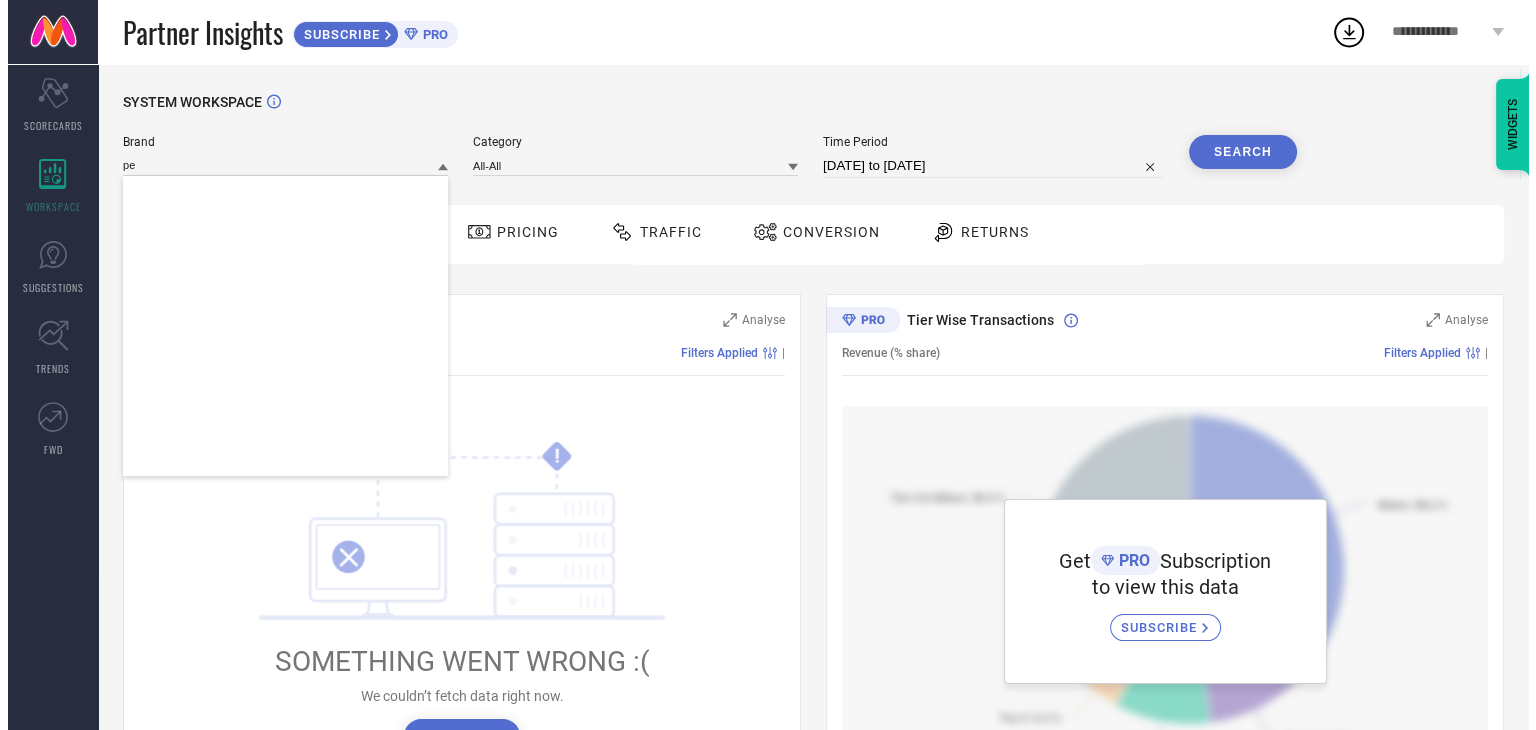 scroll, scrollTop: 0, scrollLeft: 0, axis: both 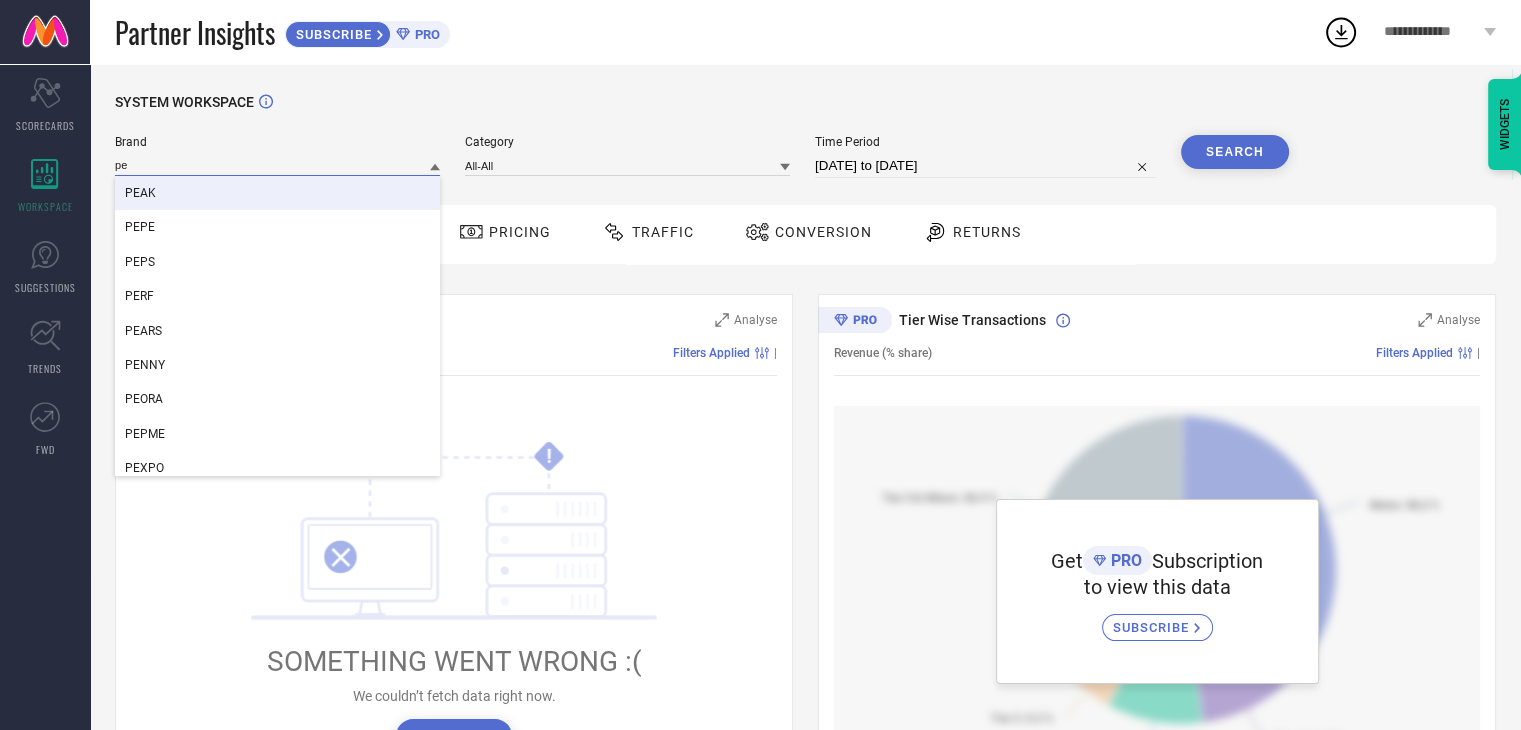 click on "pe" at bounding box center [277, 165] 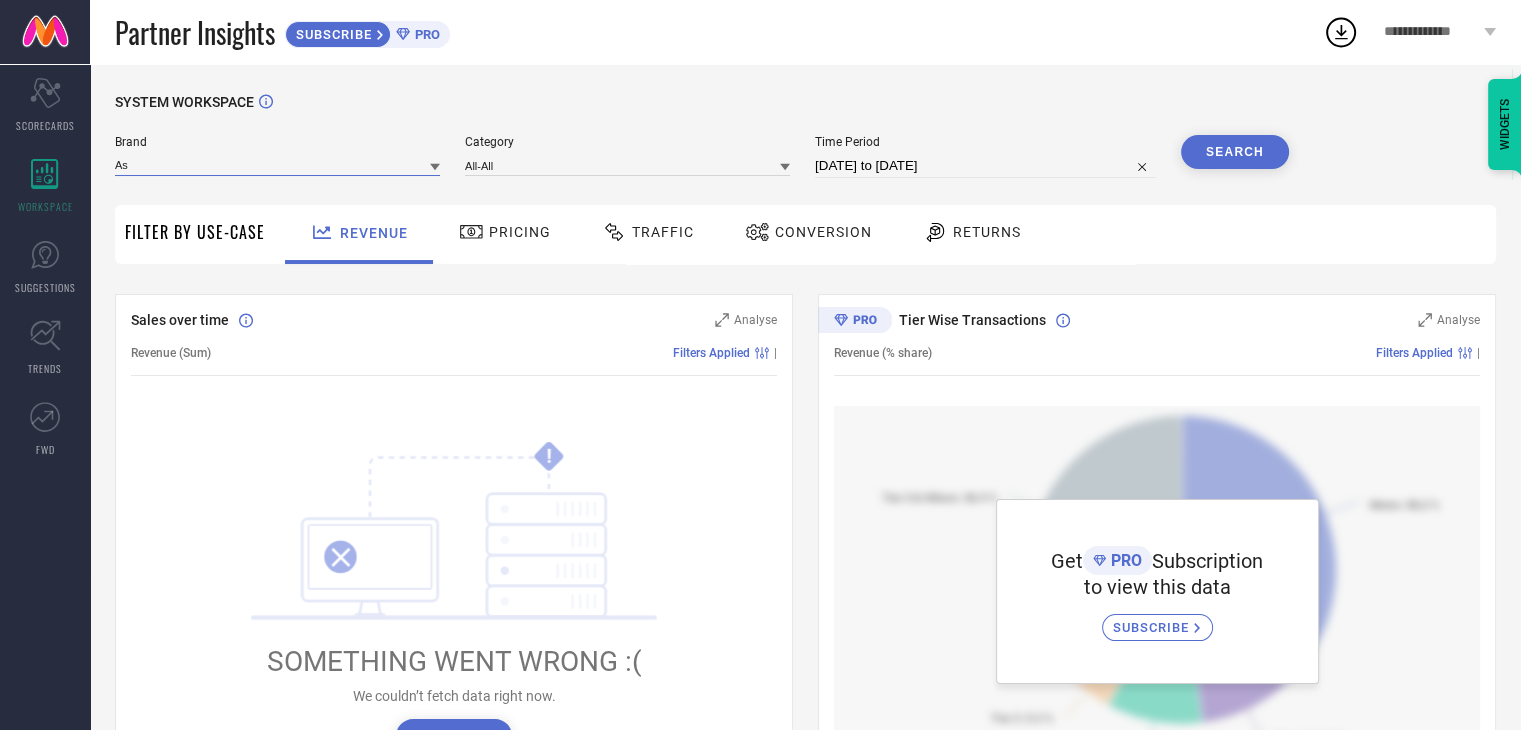 type on "A" 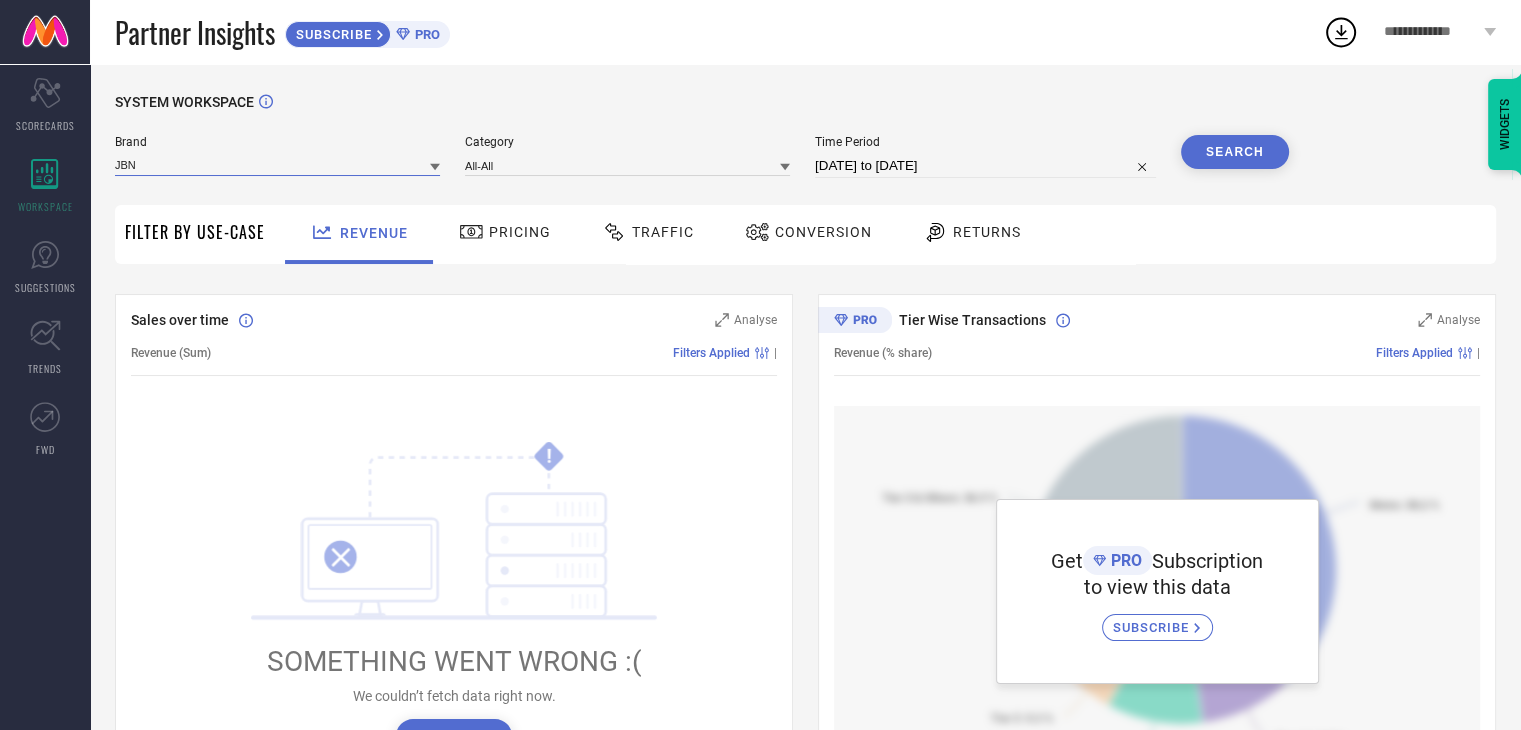 type on "JBN" 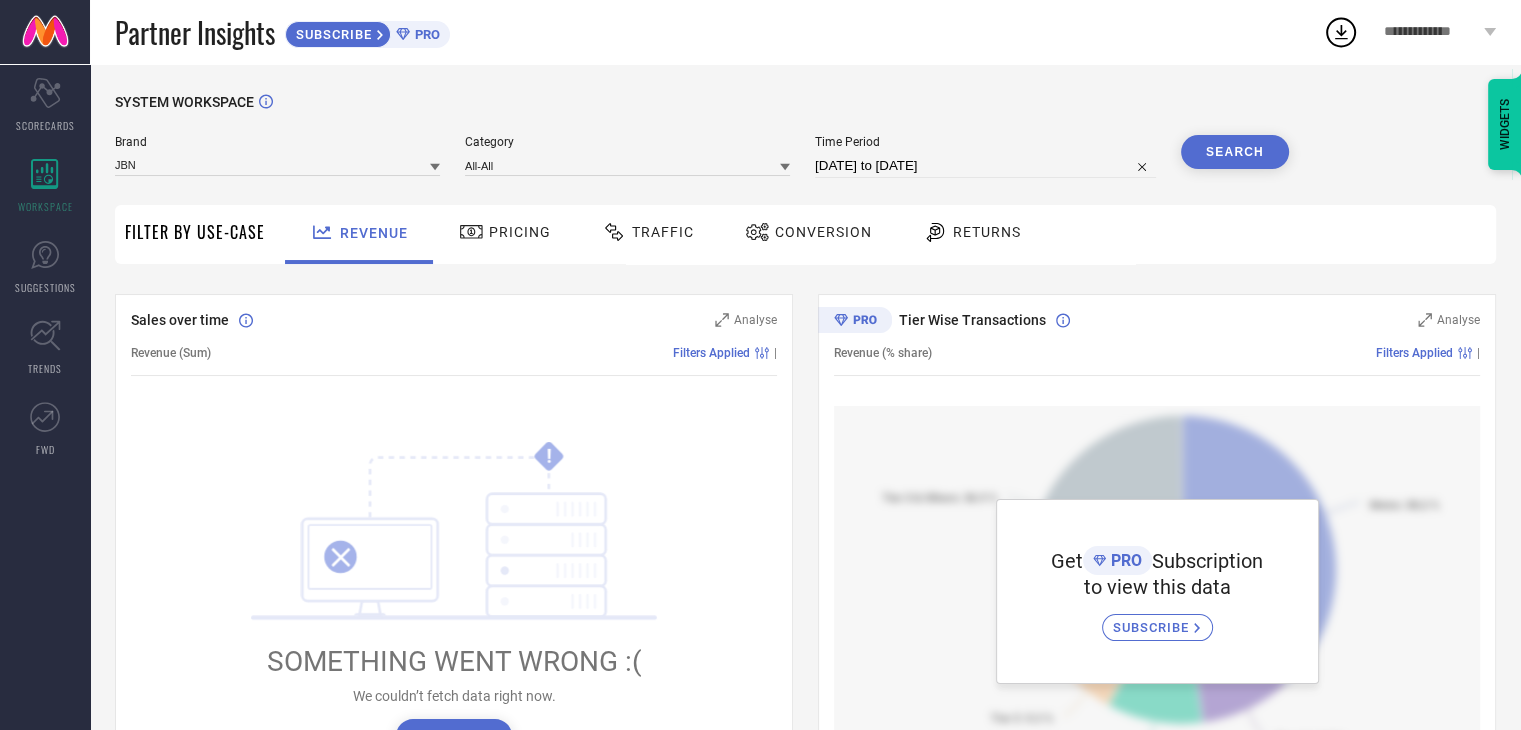 click on "Search" at bounding box center [1235, 152] 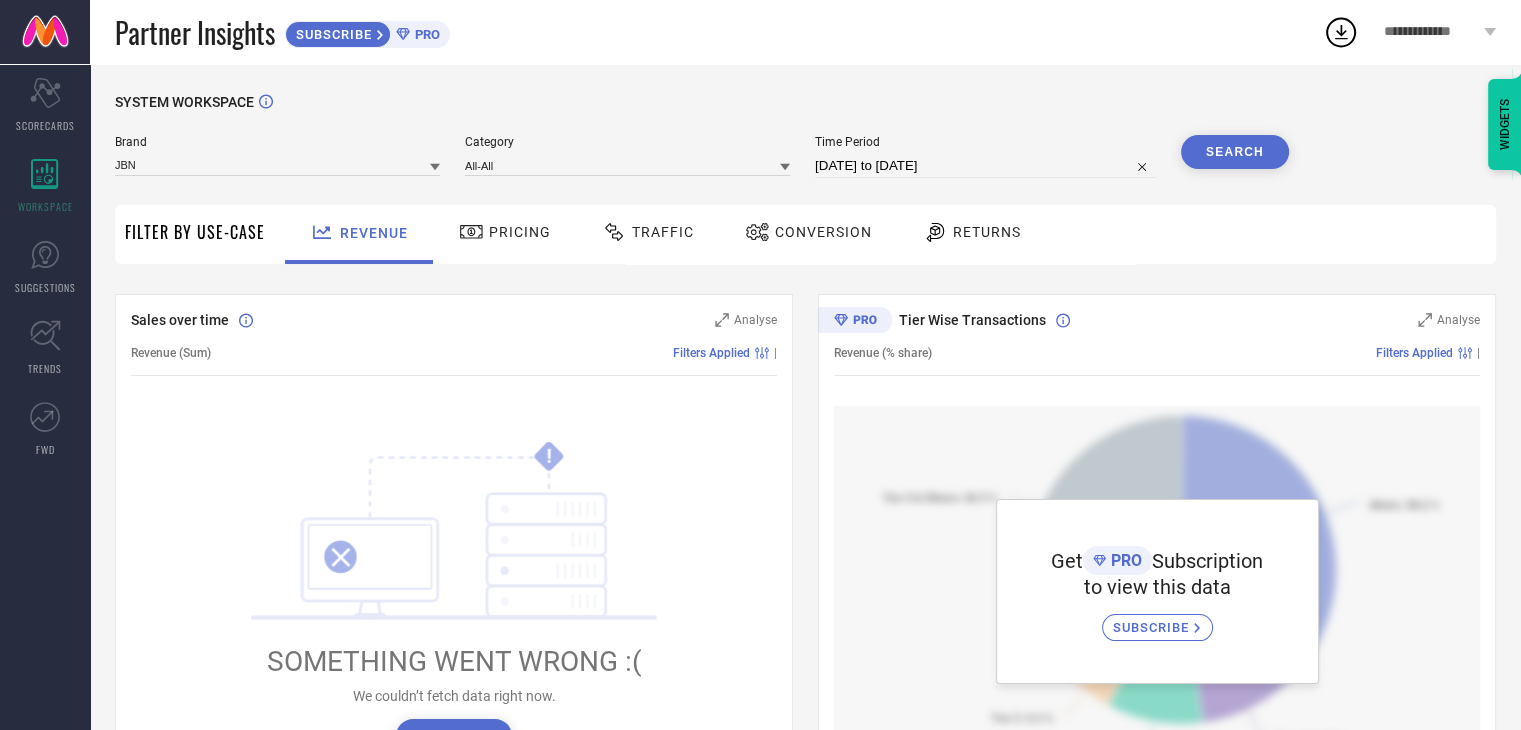click on "Pricing" at bounding box center [520, 232] 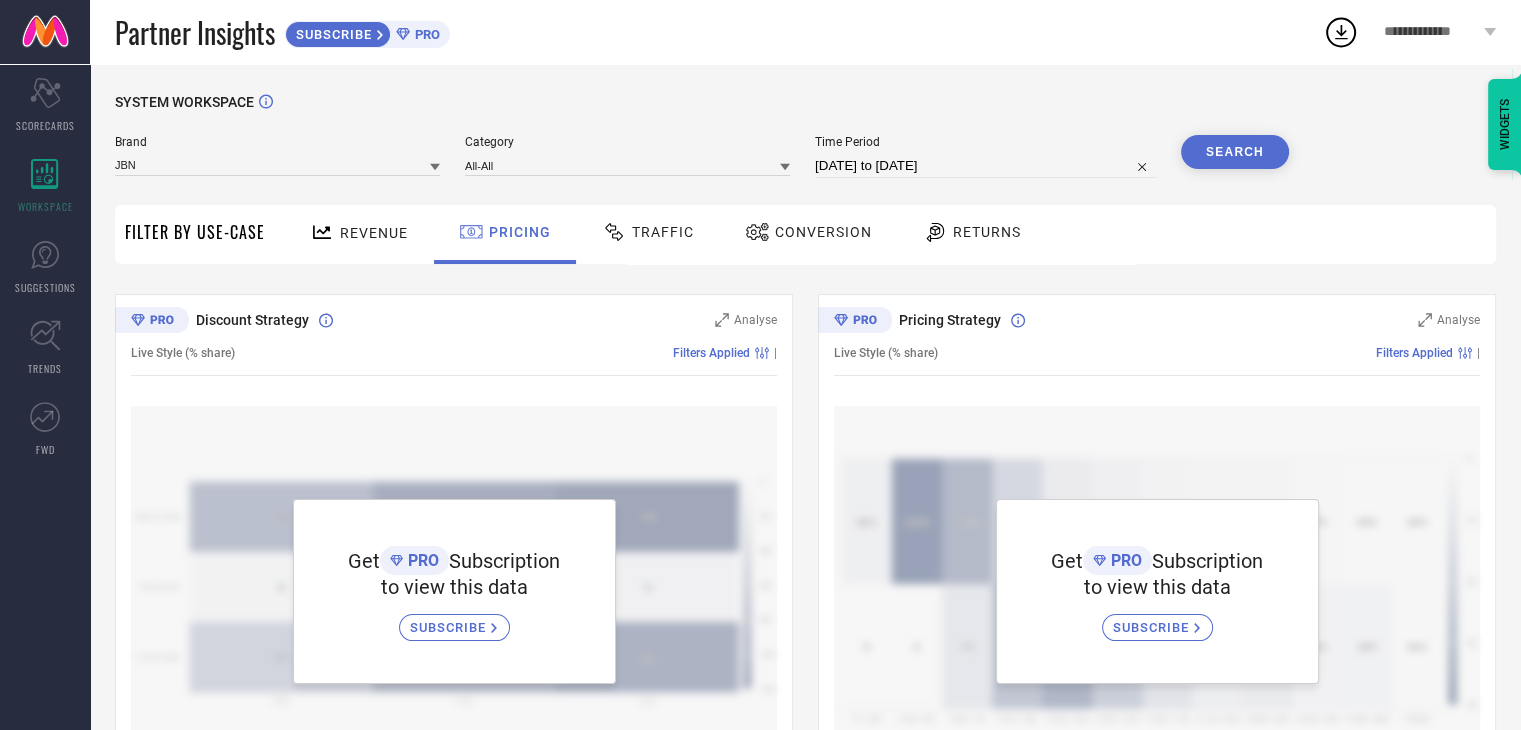 click on "Traffic" at bounding box center (648, 232) 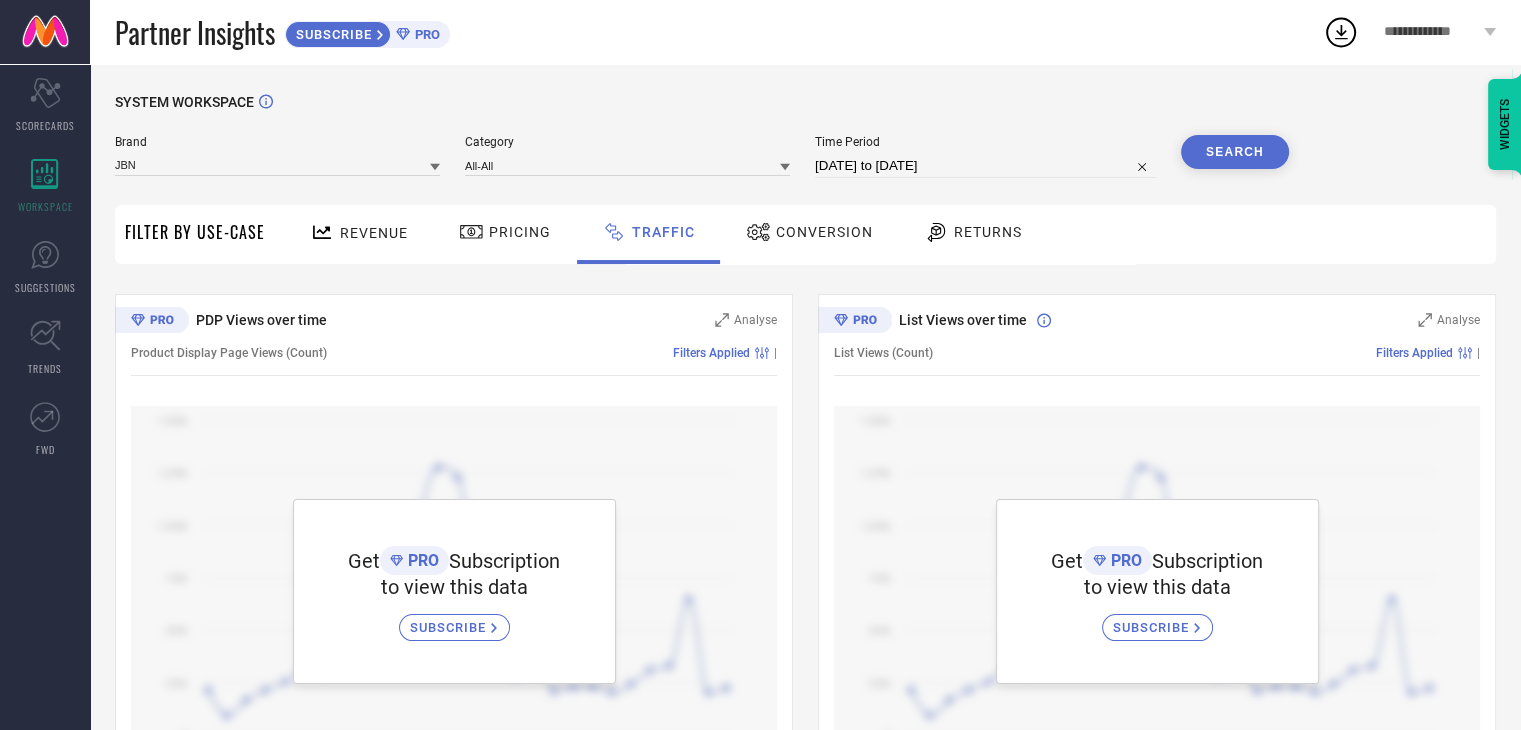 click on "Conversion" at bounding box center (824, 232) 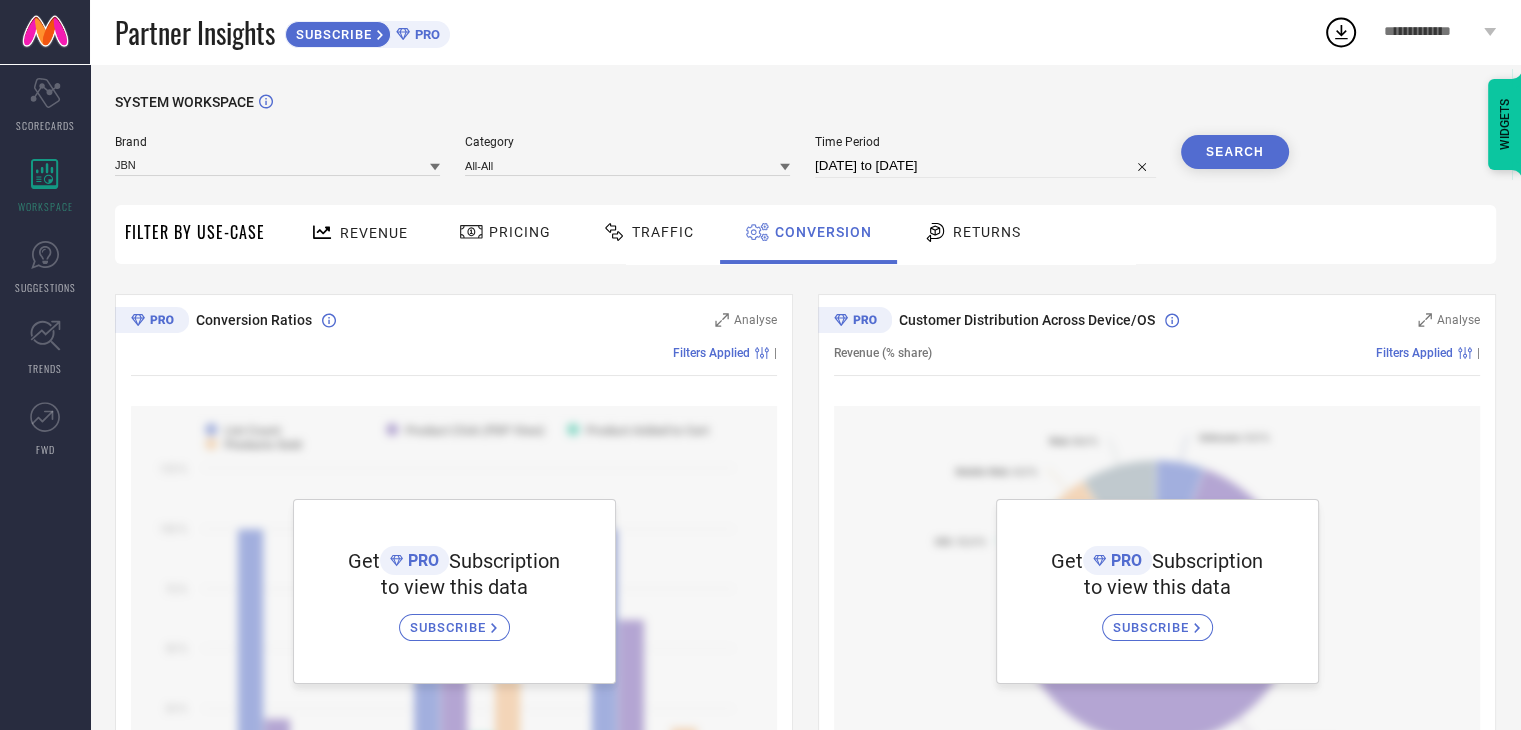 click on "Returns" at bounding box center [972, 232] 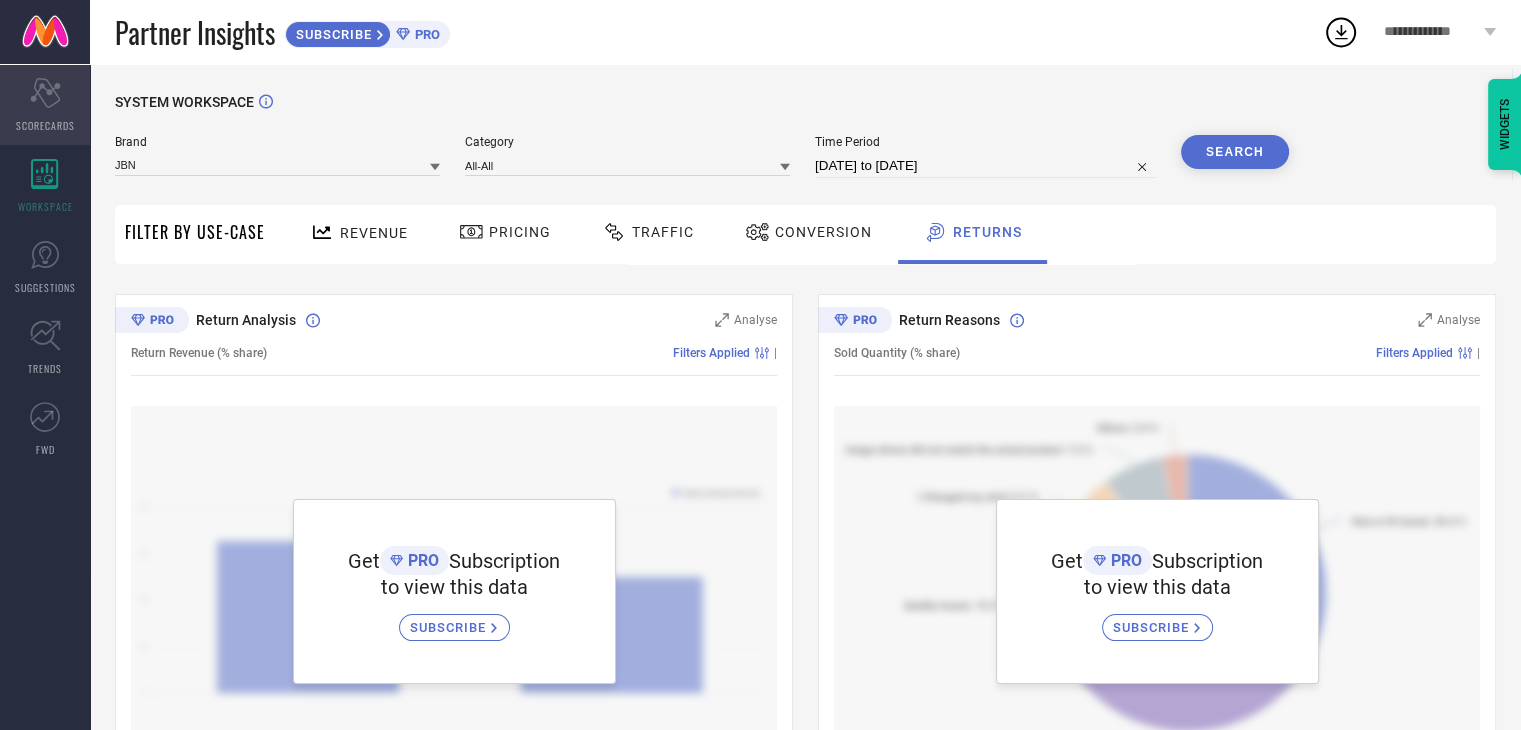 click on "Scorecard SCORECARDS" at bounding box center [45, 105] 